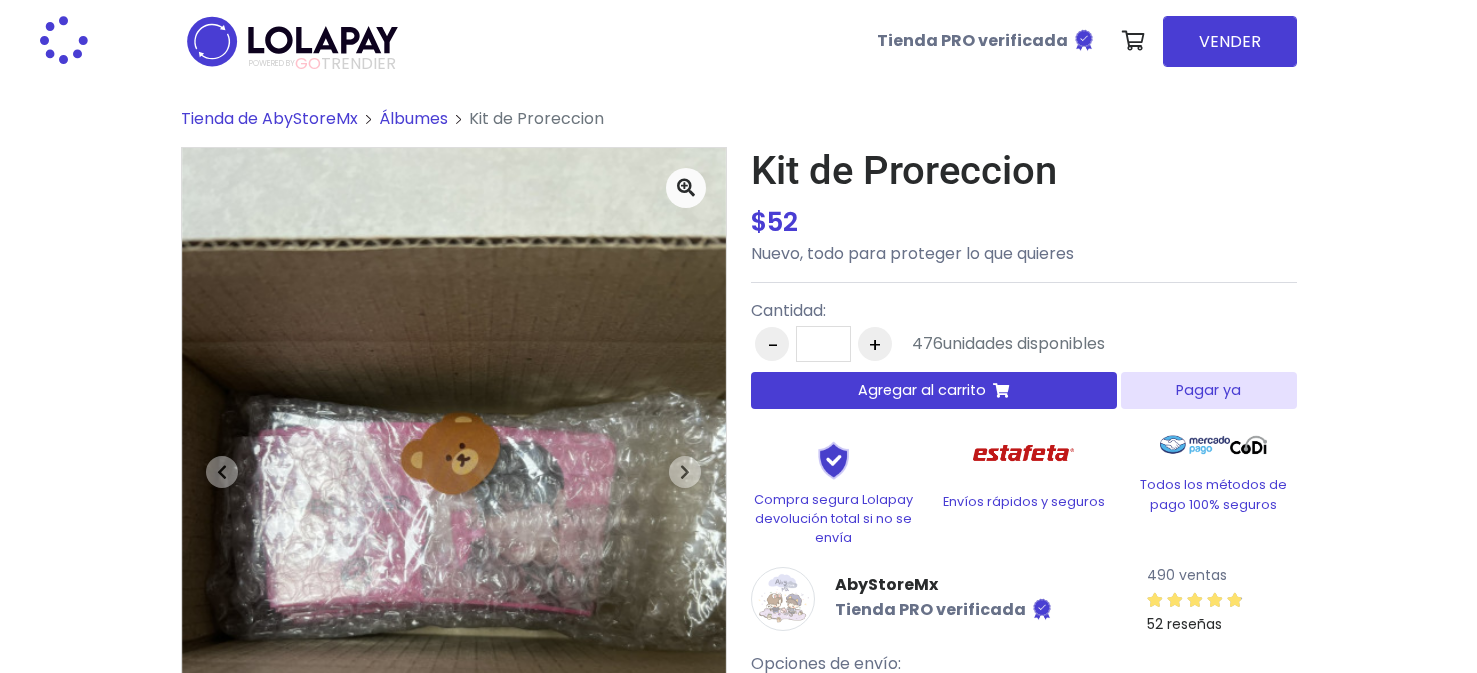 scroll, scrollTop: 0, scrollLeft: 0, axis: both 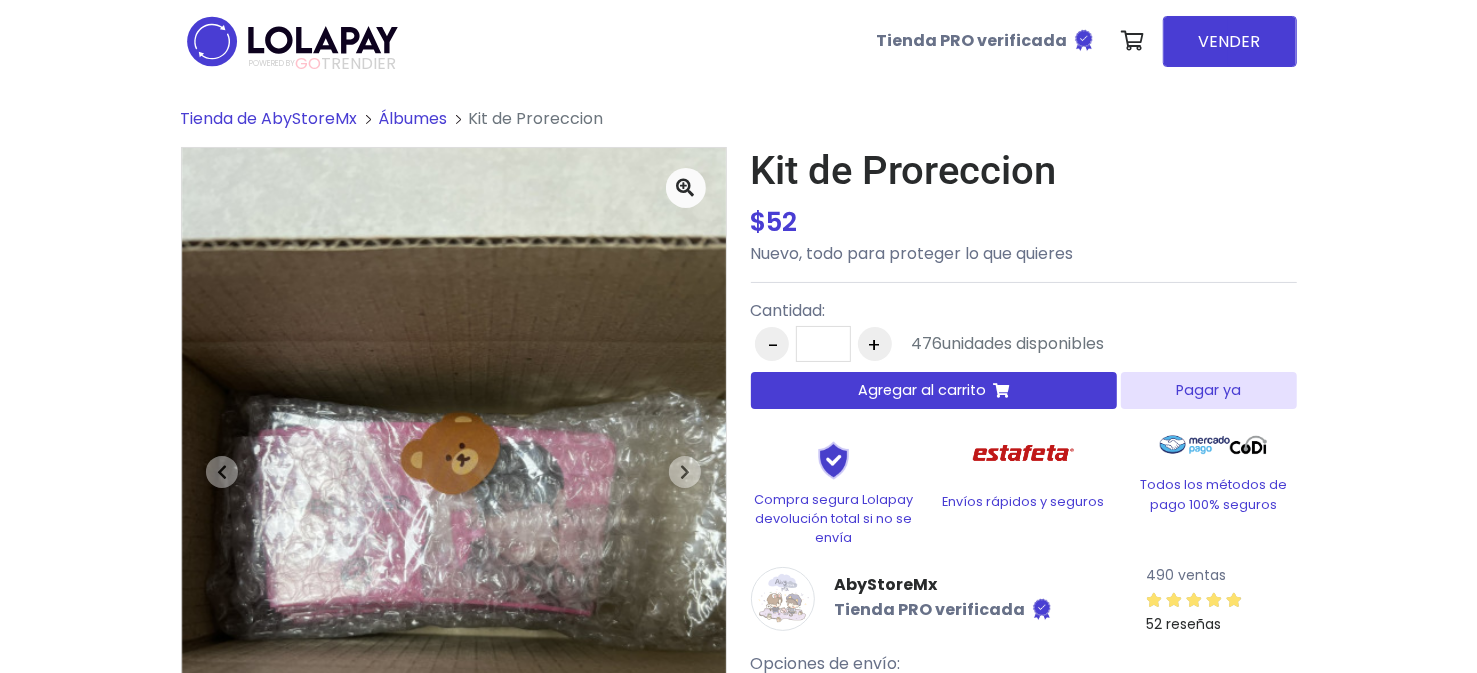 click on "+" at bounding box center [875, 344] 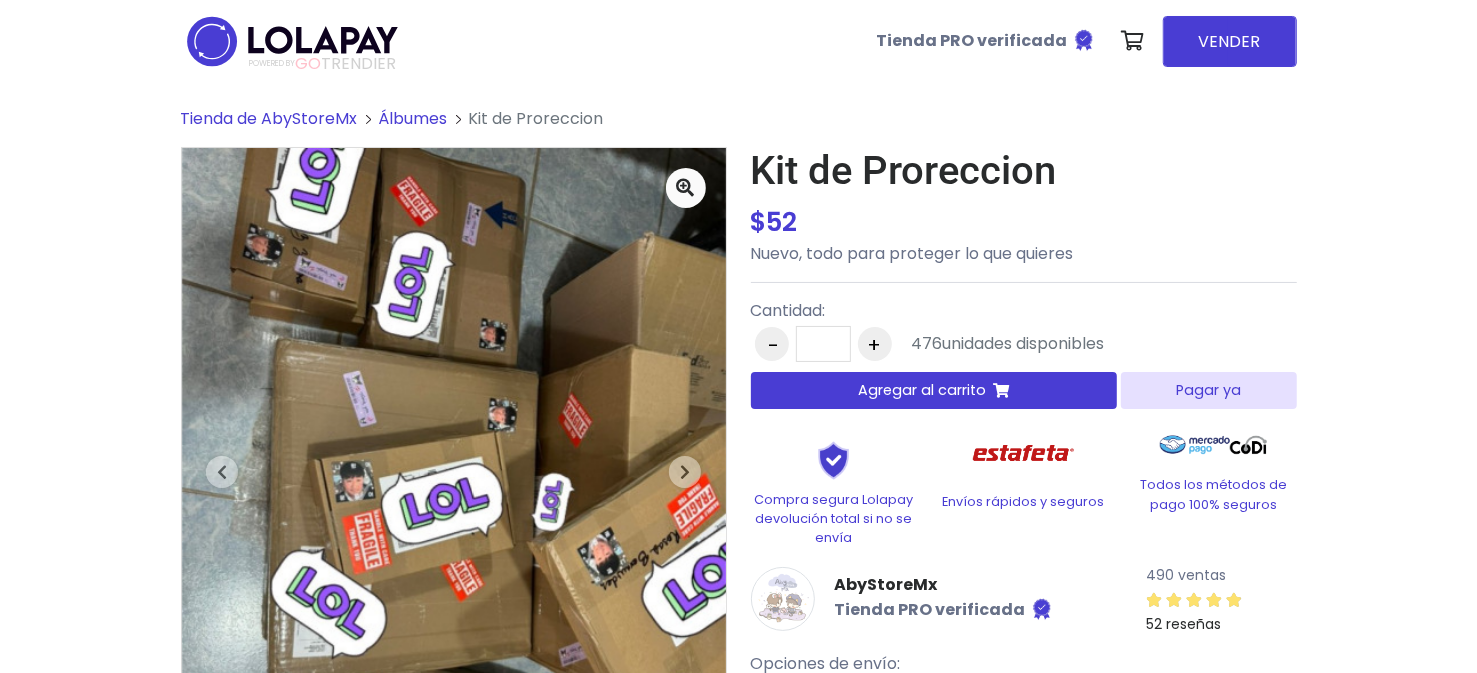 click on "-" at bounding box center (772, 344) 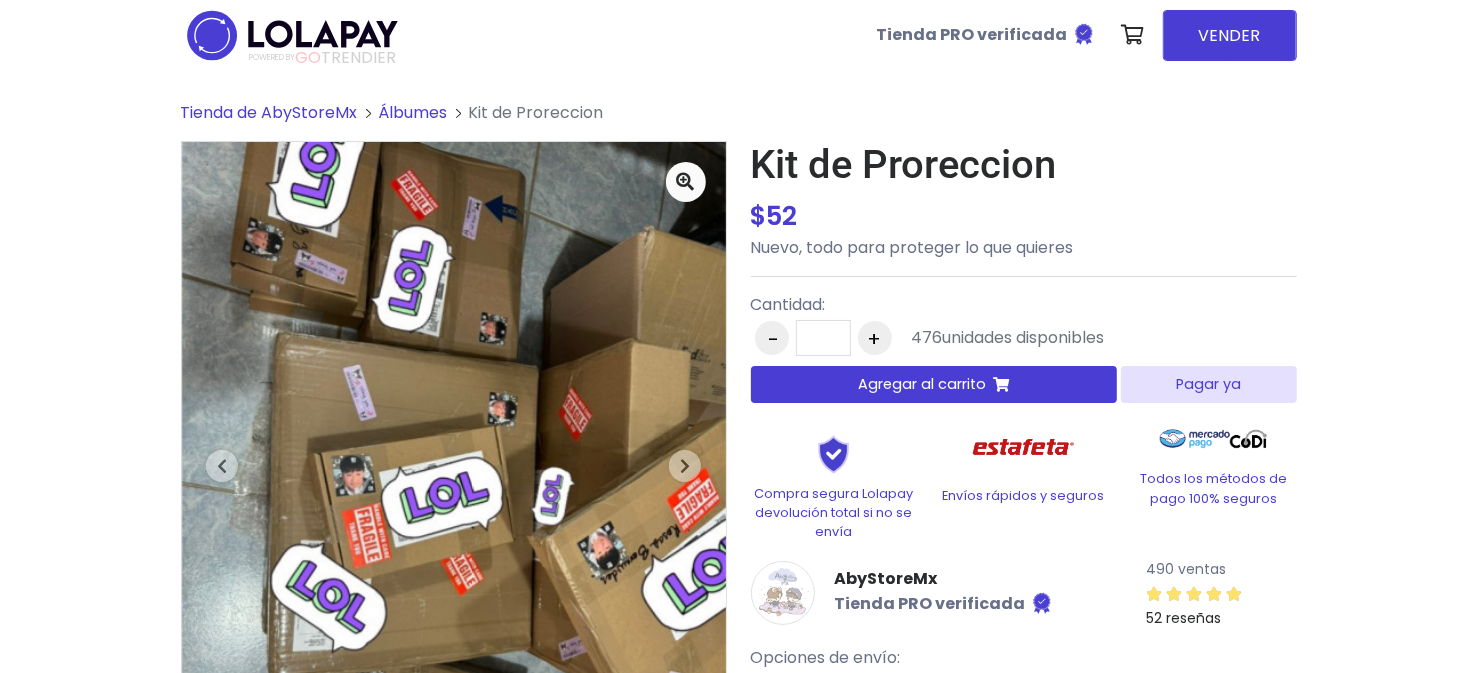 scroll, scrollTop: 0, scrollLeft: 0, axis: both 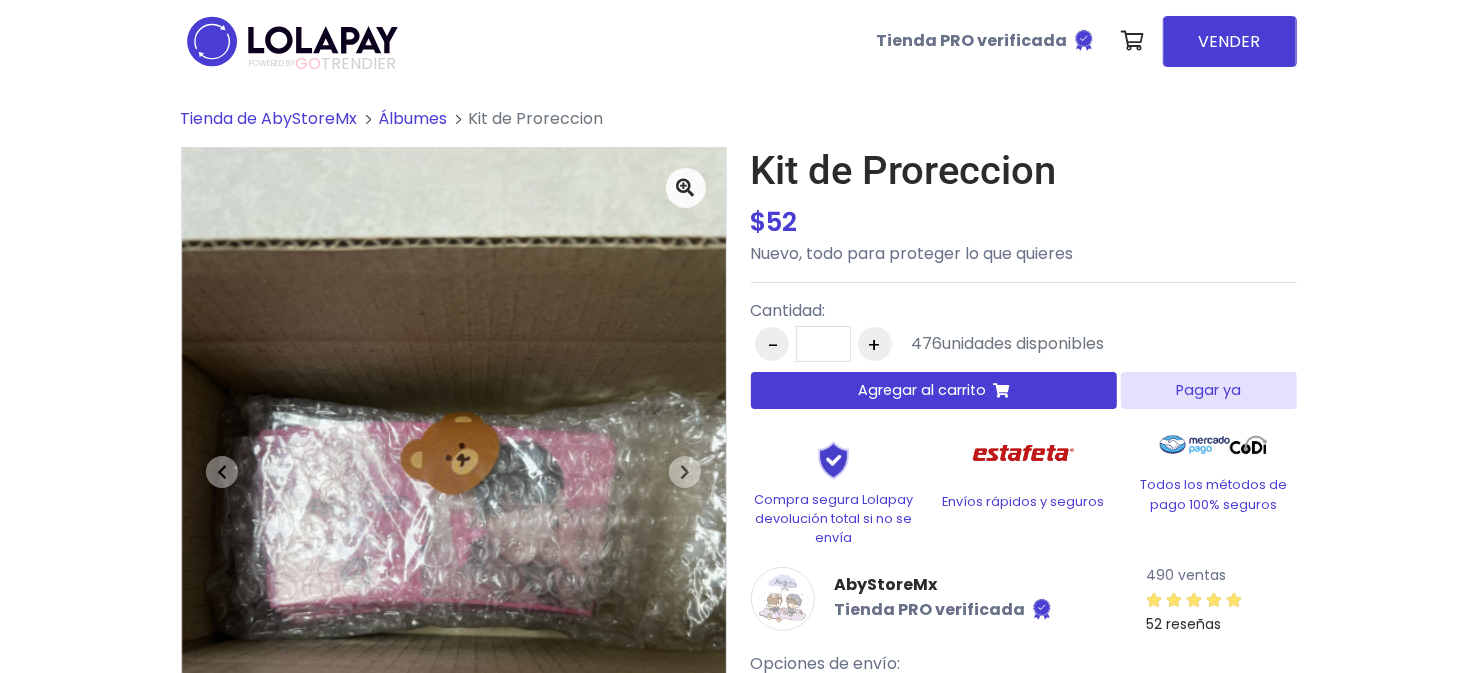 click on "+" at bounding box center (875, 344) 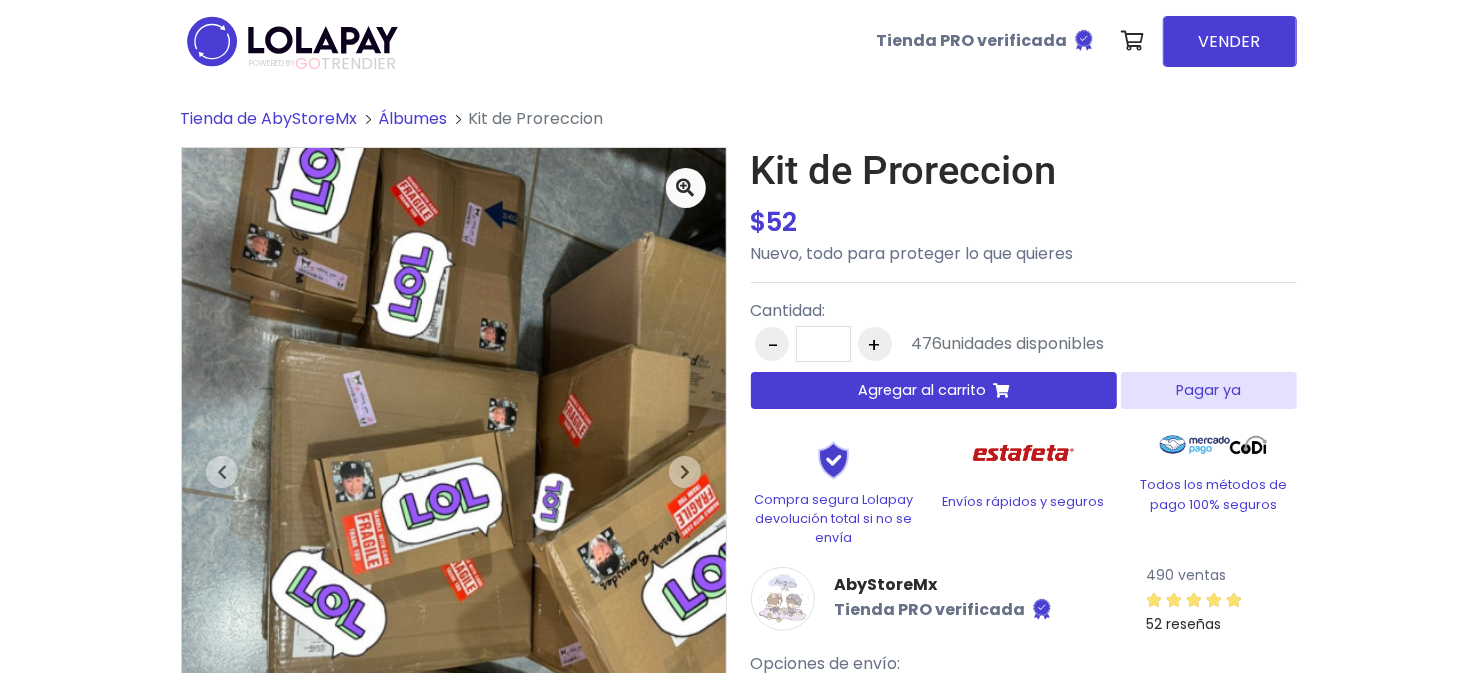 click on "-" at bounding box center (772, 344) 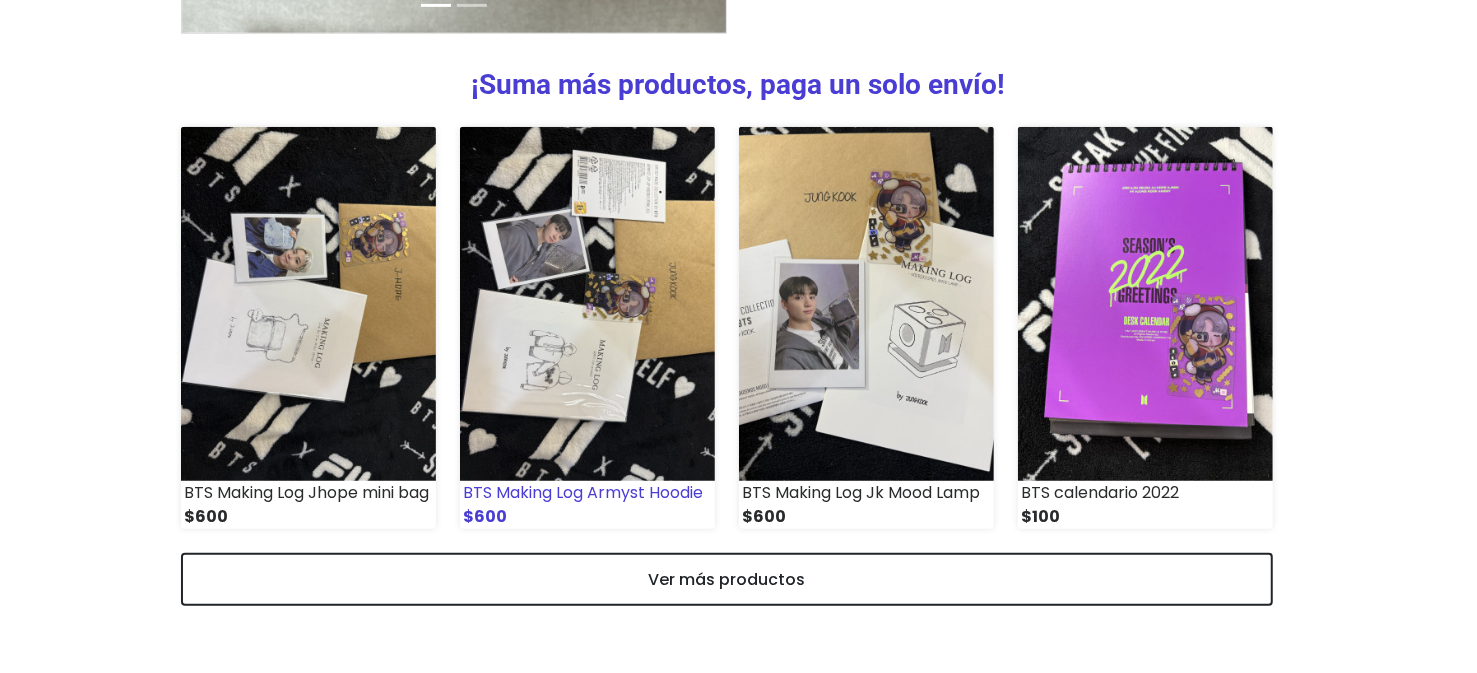 scroll, scrollTop: 845, scrollLeft: 0, axis: vertical 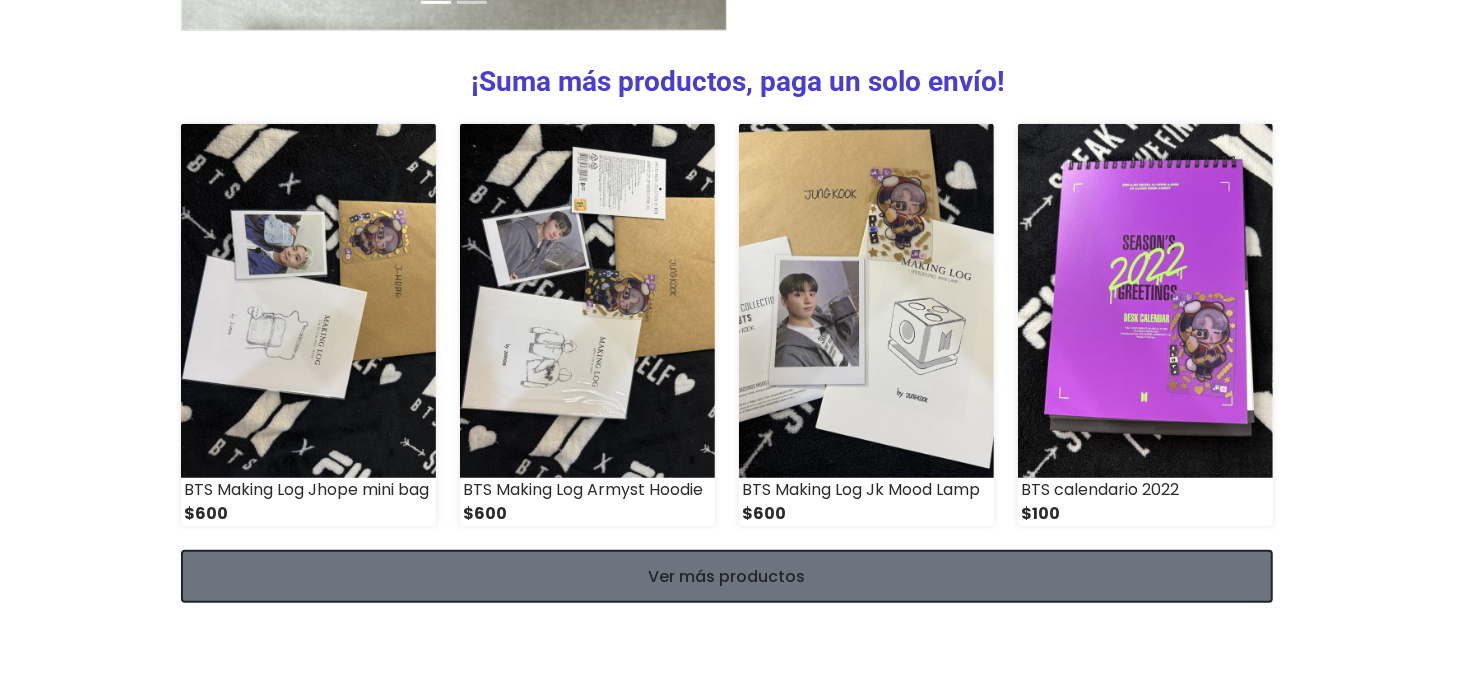 click on "Ver más productos" at bounding box center (727, 576) 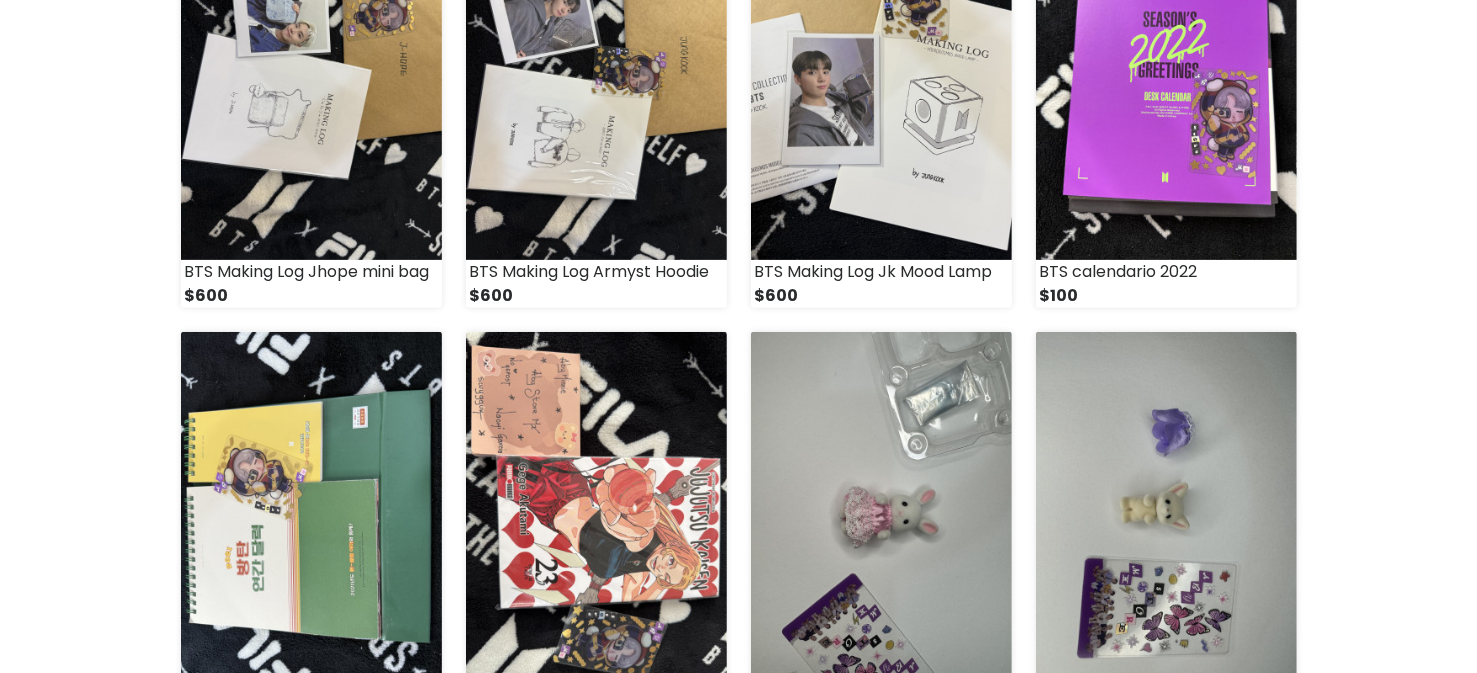 scroll, scrollTop: 0, scrollLeft: 0, axis: both 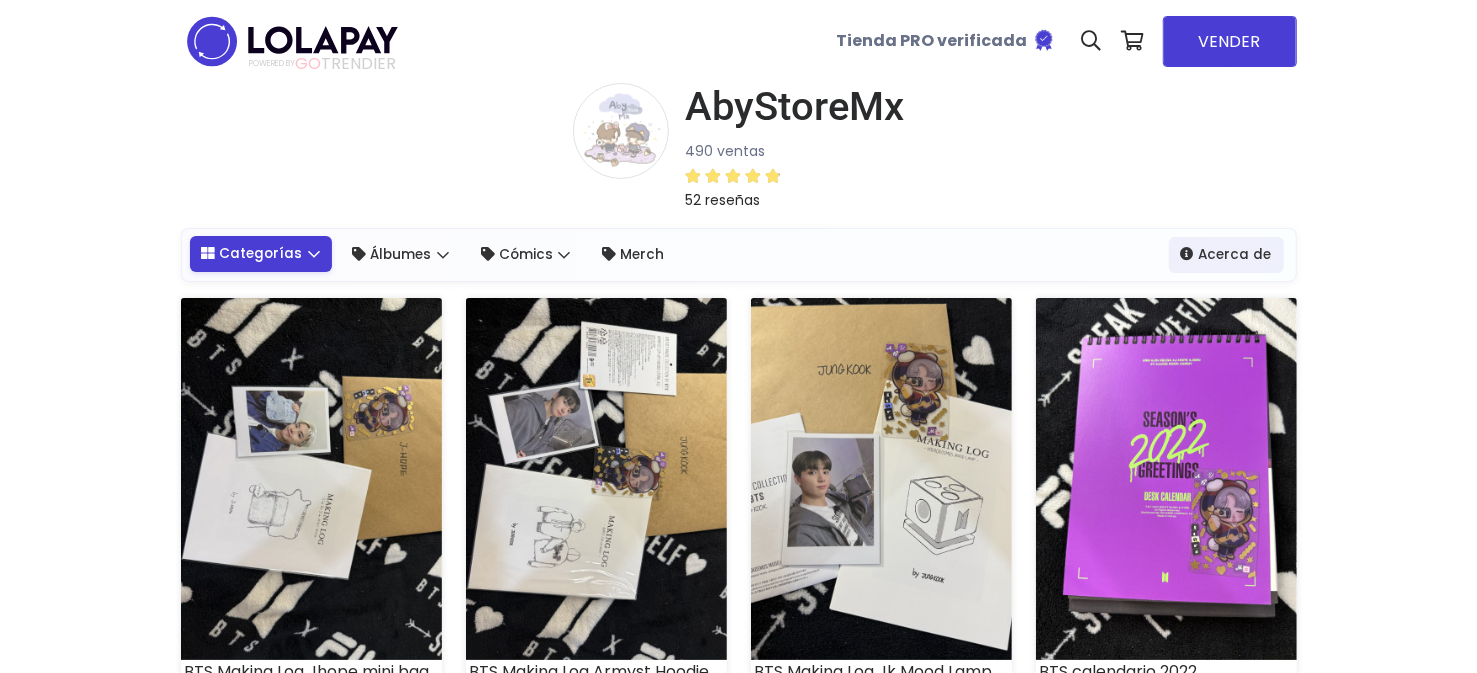 click on "Categorías" at bounding box center (261, 254) 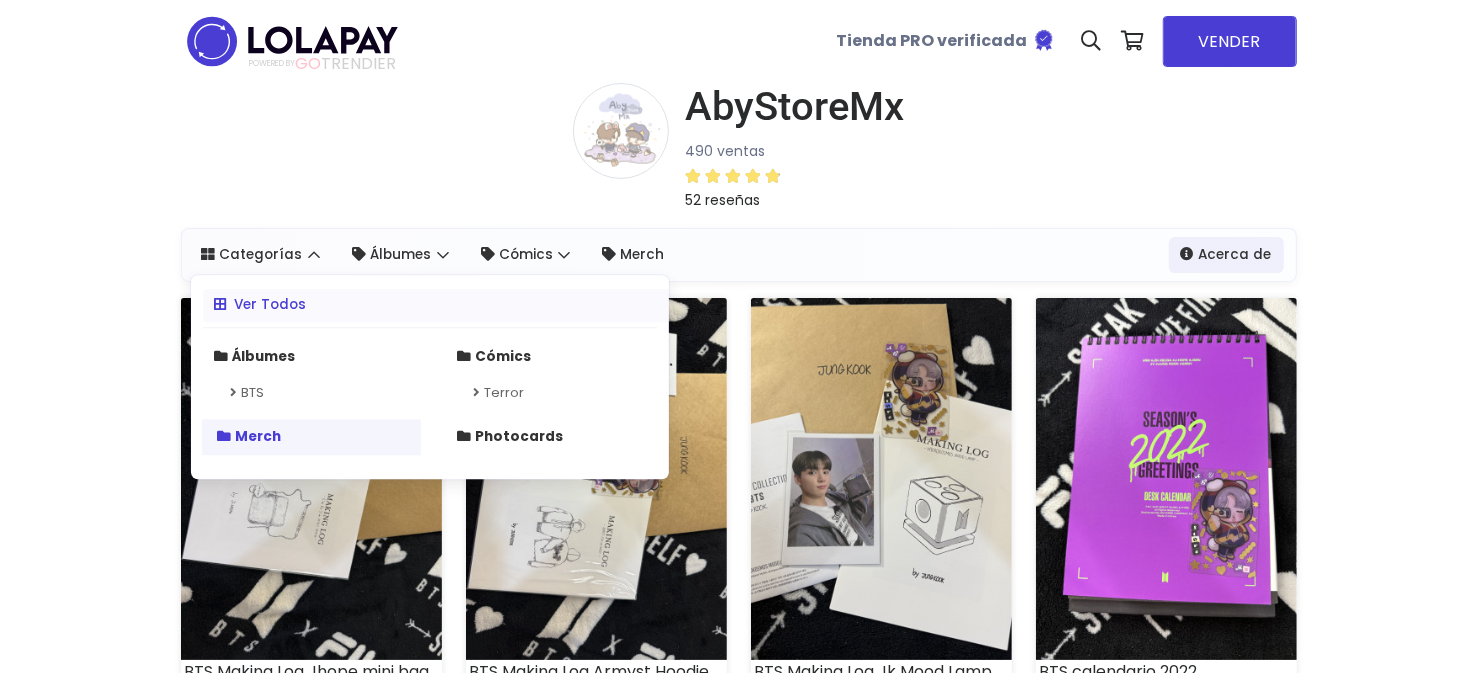 click on "Merch" at bounding box center (259, 436) 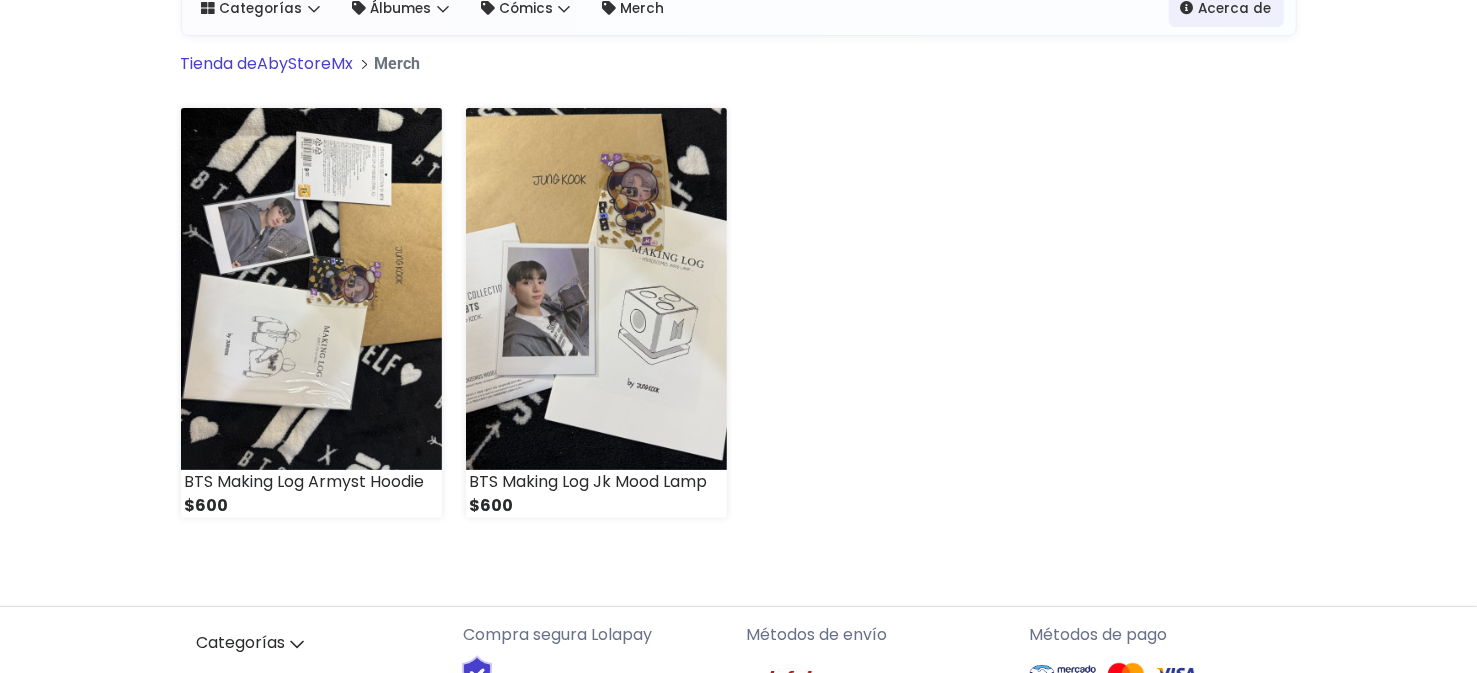 scroll, scrollTop: 400, scrollLeft: 0, axis: vertical 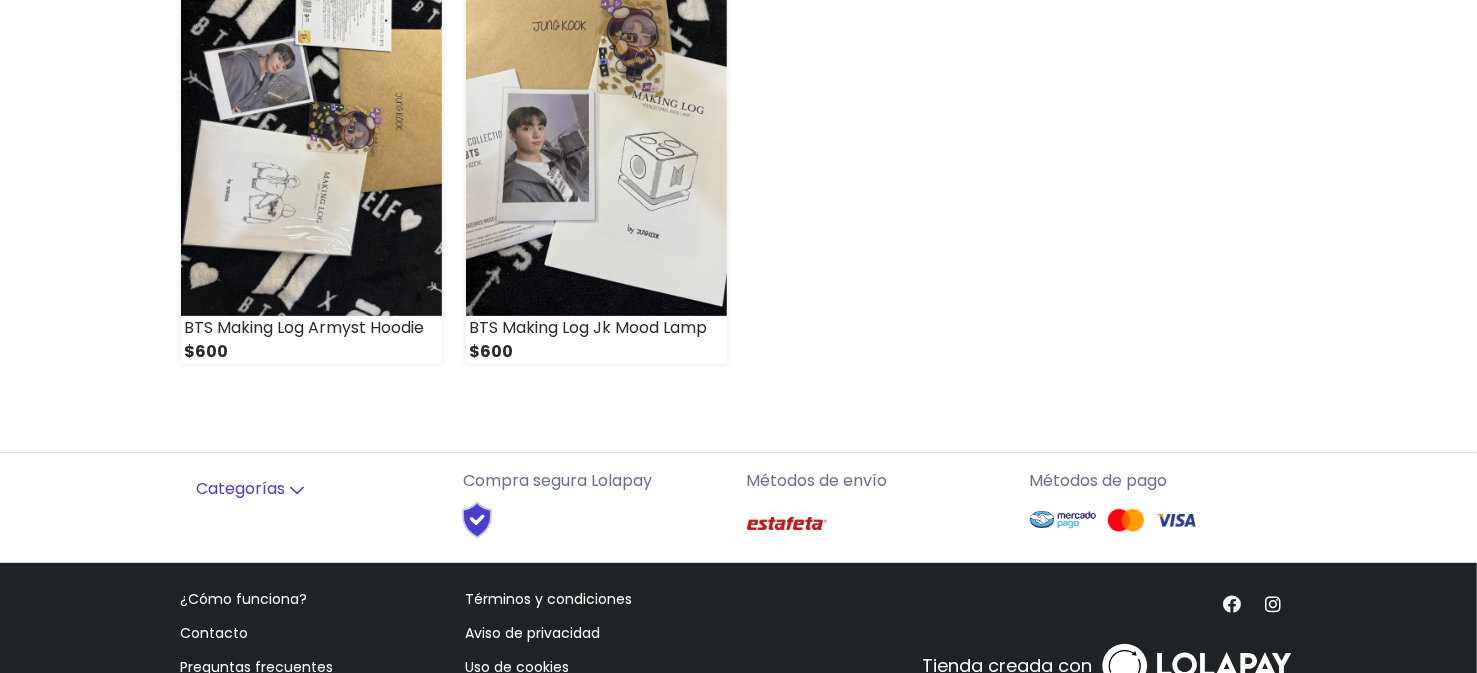 click on "Categorías" at bounding box center [314, 489] 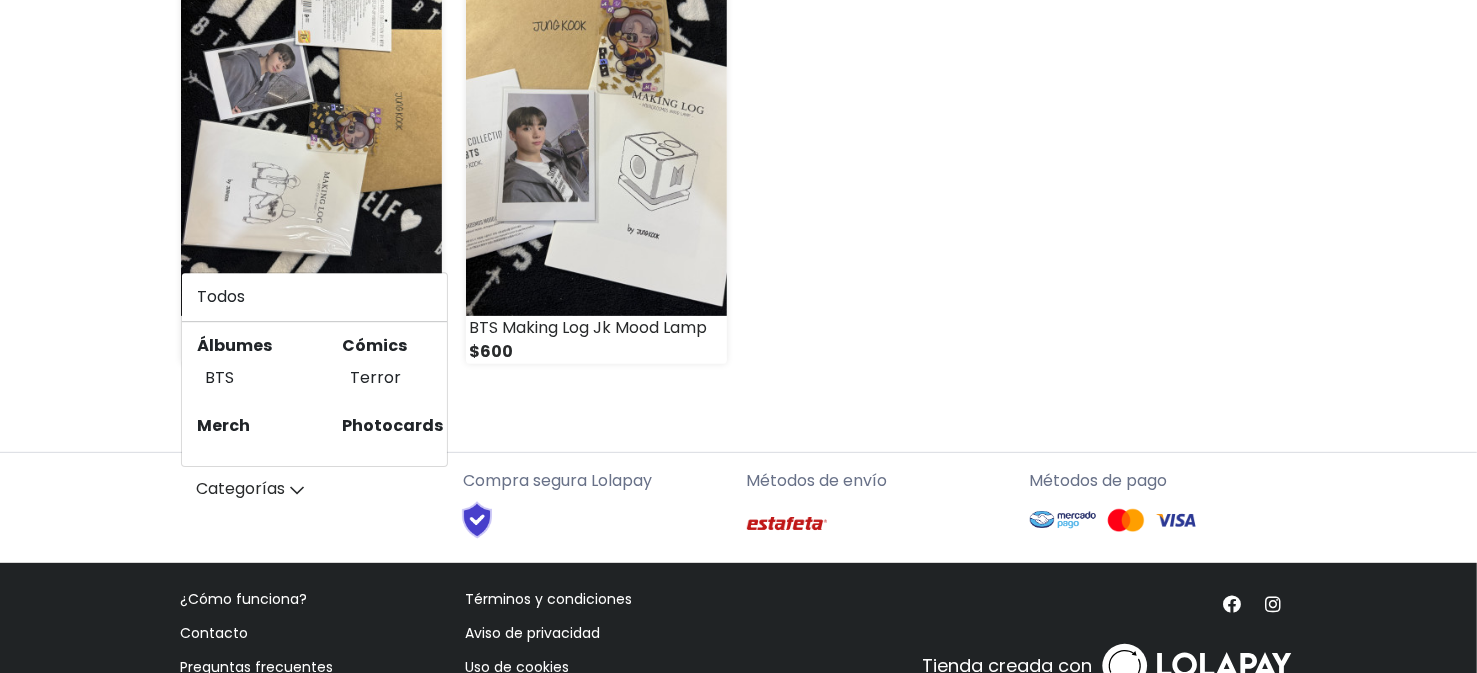 click on "BTS" at bounding box center [242, 378] 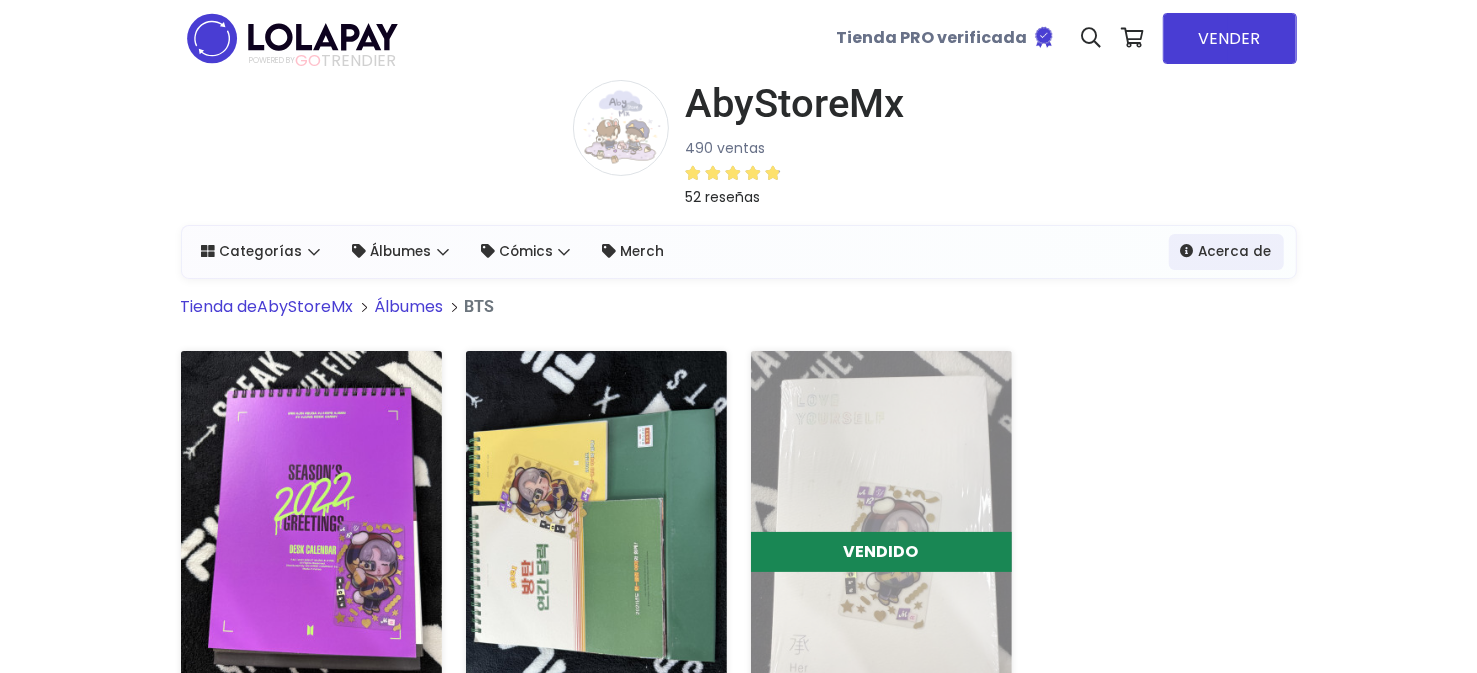 scroll, scrollTop: 0, scrollLeft: 0, axis: both 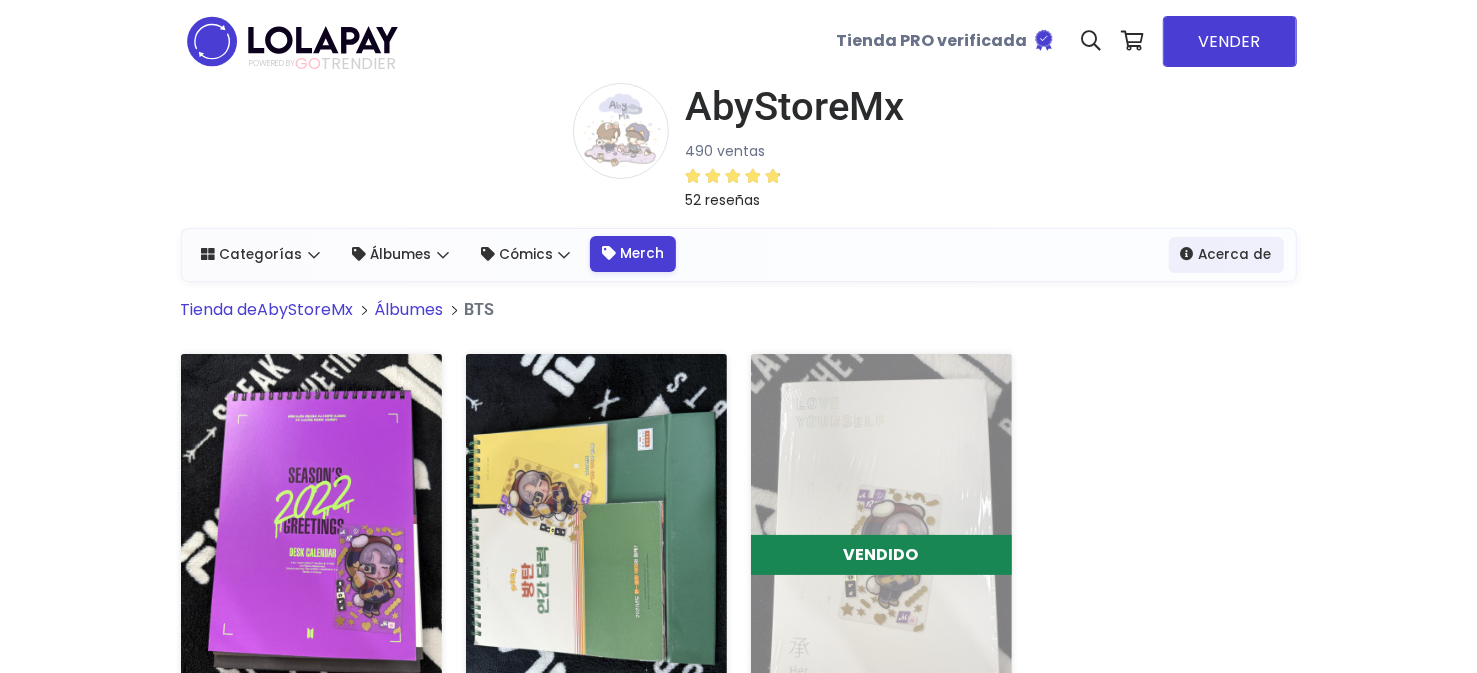 click on "Merch" at bounding box center (633, 254) 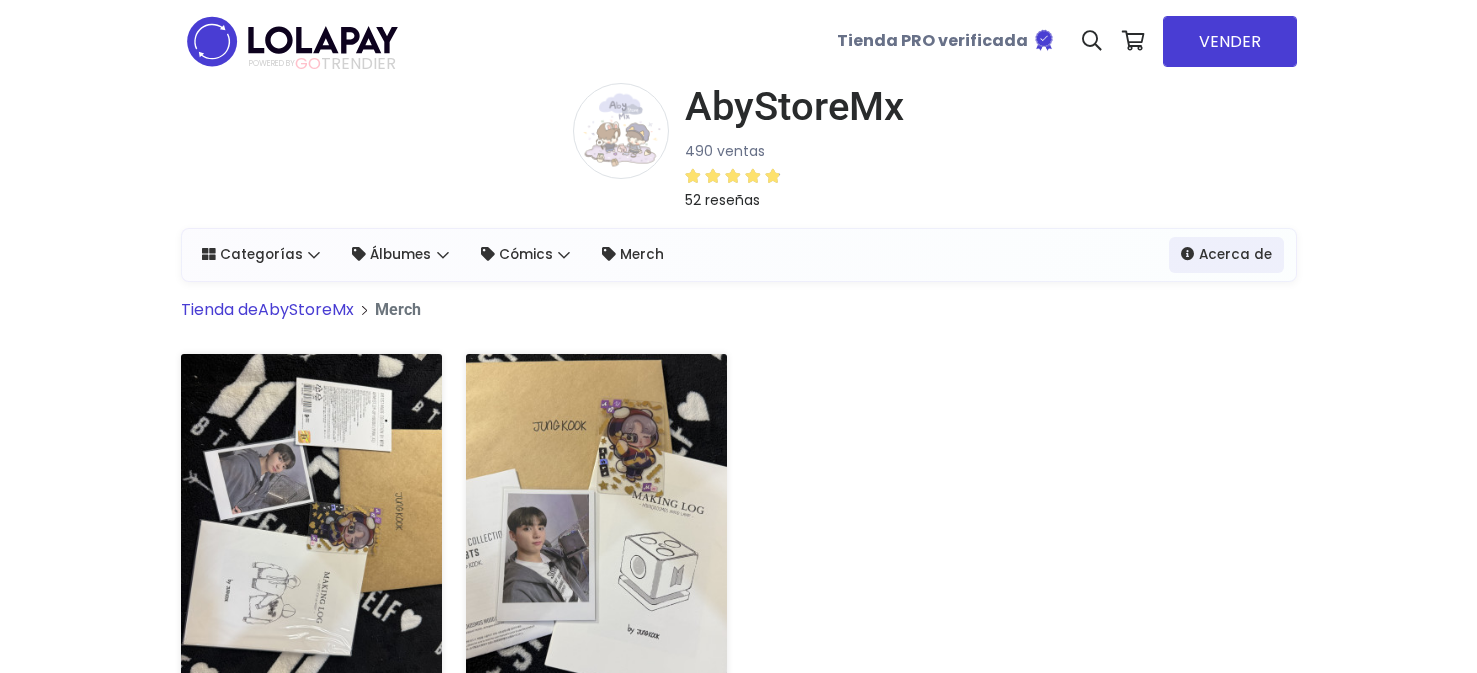 scroll, scrollTop: 0, scrollLeft: 0, axis: both 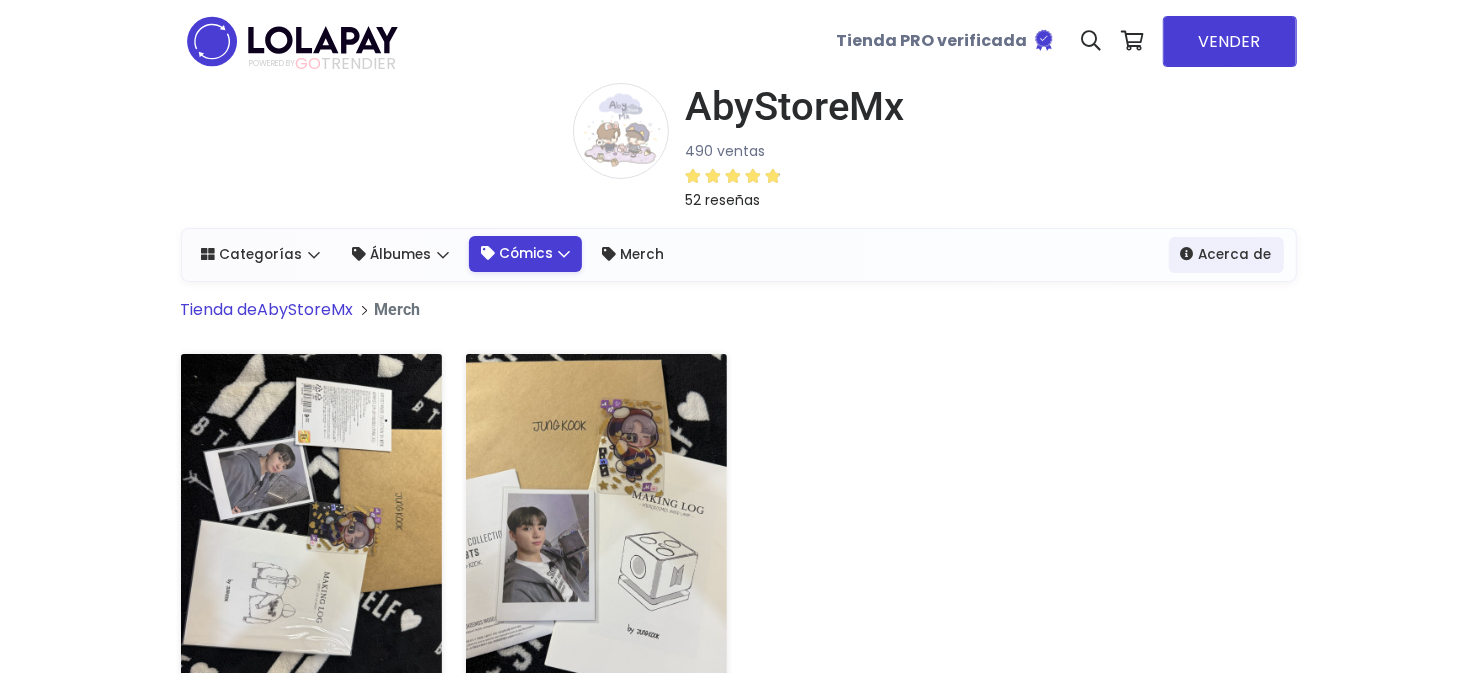 click on "Cómics" at bounding box center (526, 254) 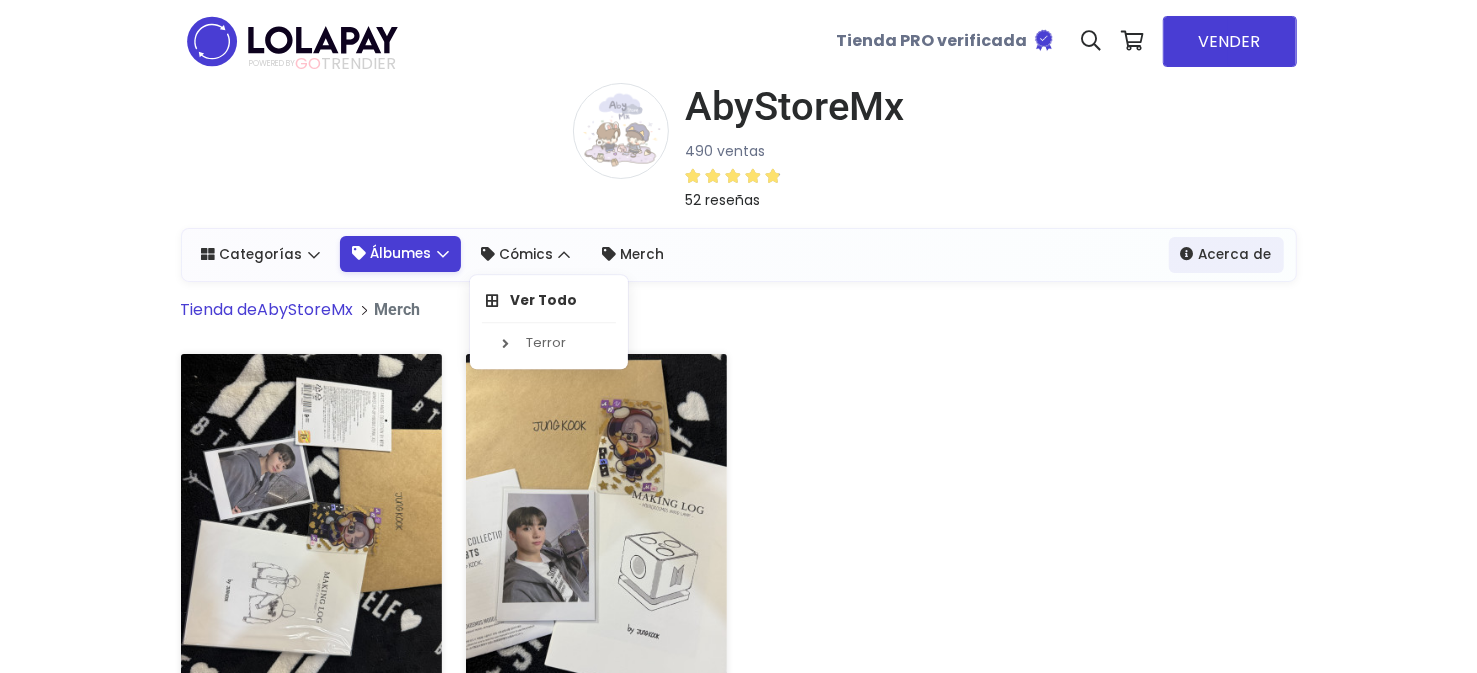click on "Álbumes" at bounding box center (400, 254) 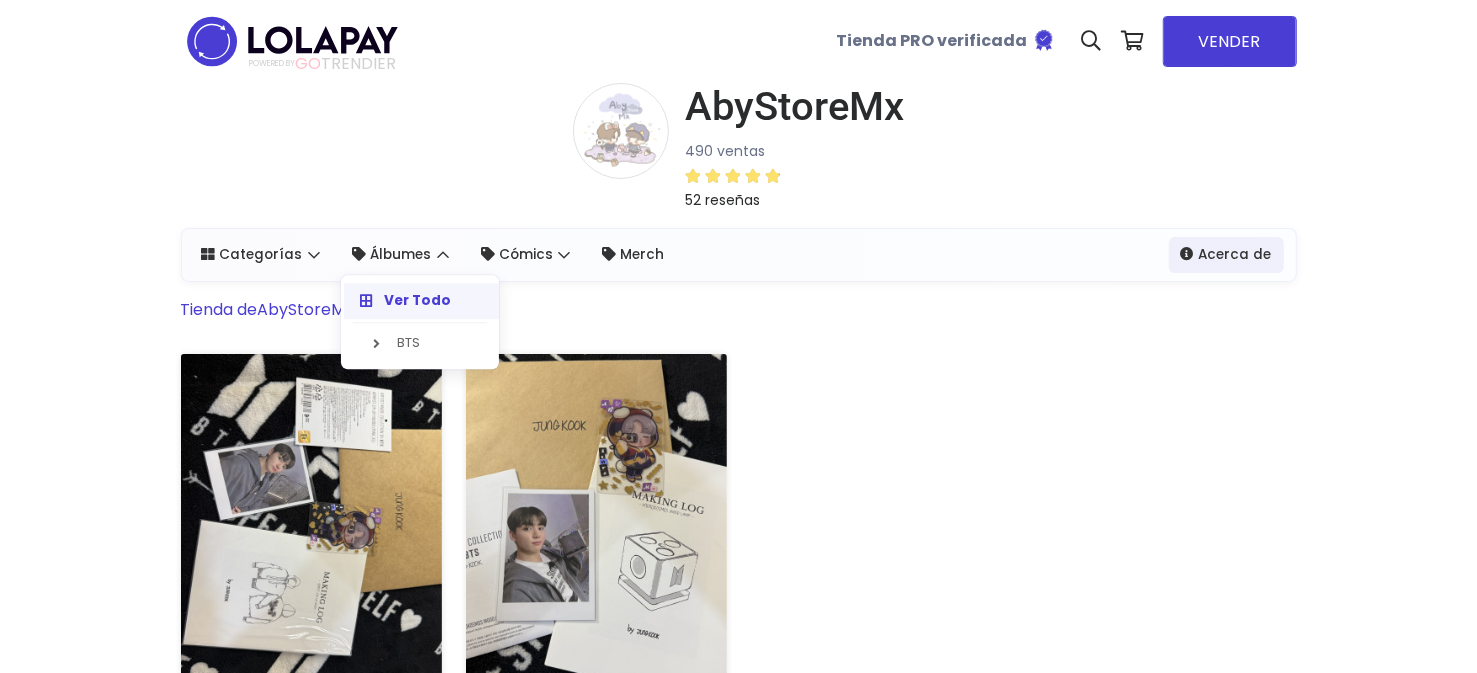 click on "Ver Todo" at bounding box center [417, 300] 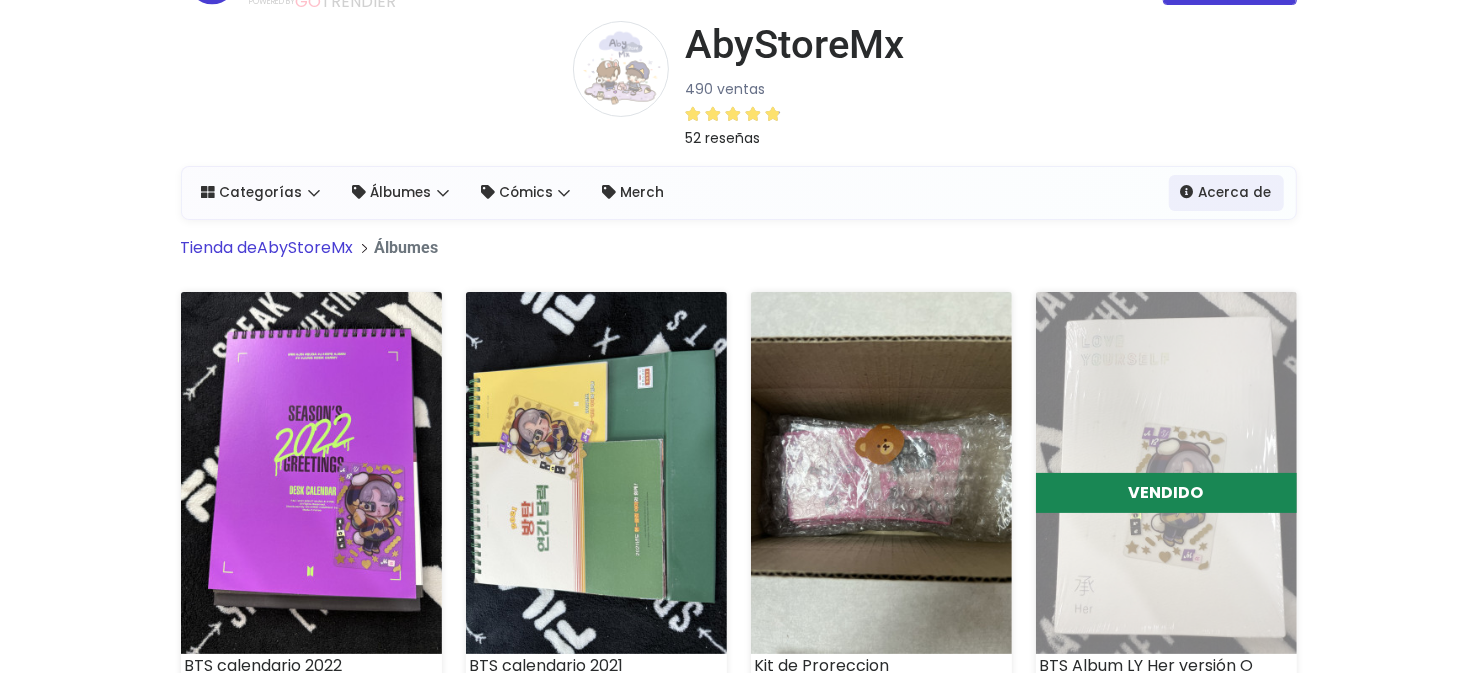 scroll, scrollTop: 61, scrollLeft: 0, axis: vertical 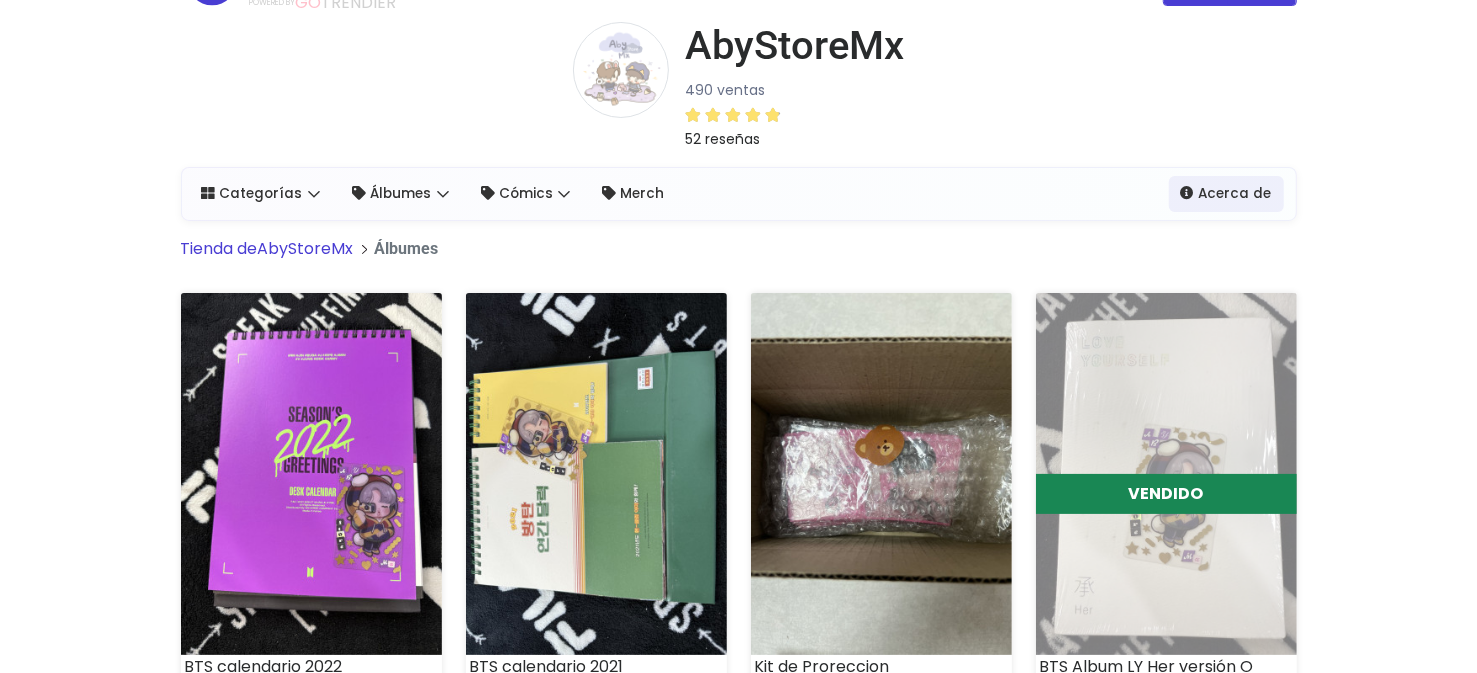click on "Categorías" at bounding box center (261, 194) 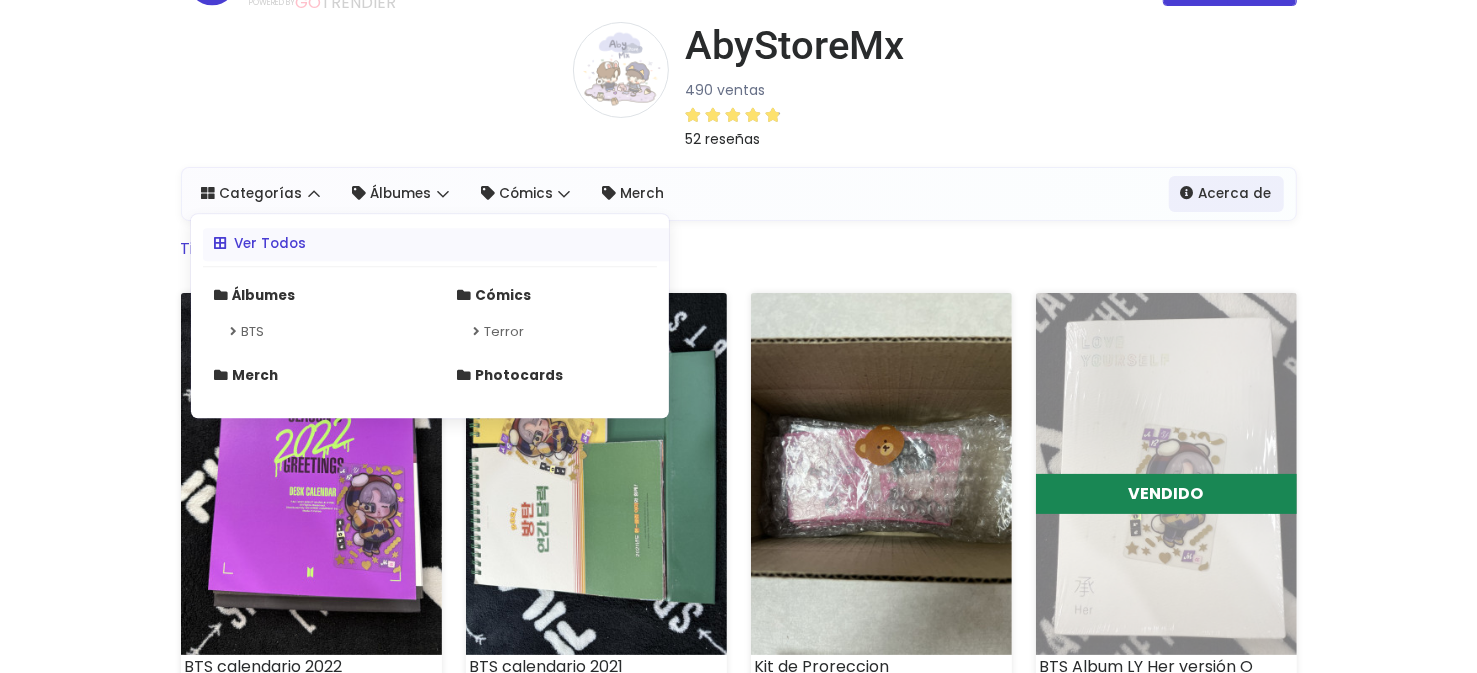 click on "AbyStoreMx
490 ventas
52 reseñas" at bounding box center [739, 94] 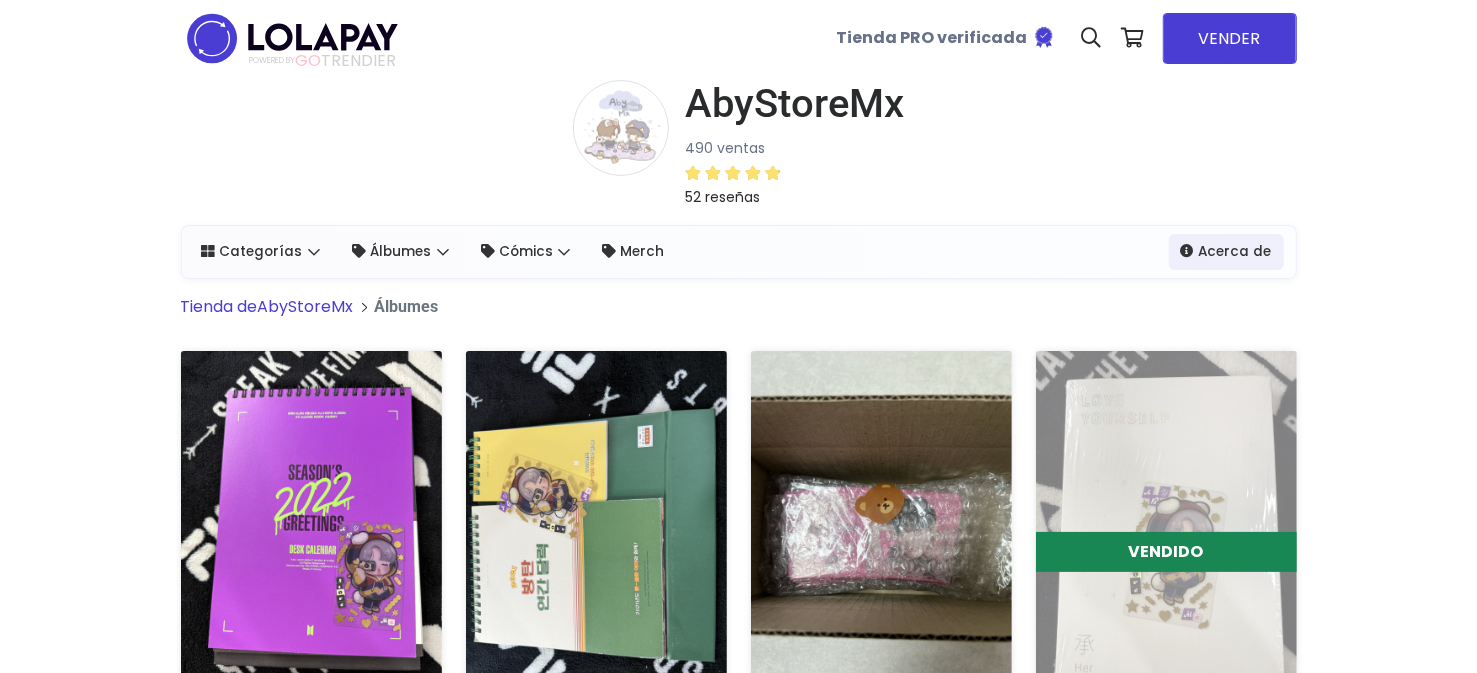 scroll, scrollTop: 0, scrollLeft: 0, axis: both 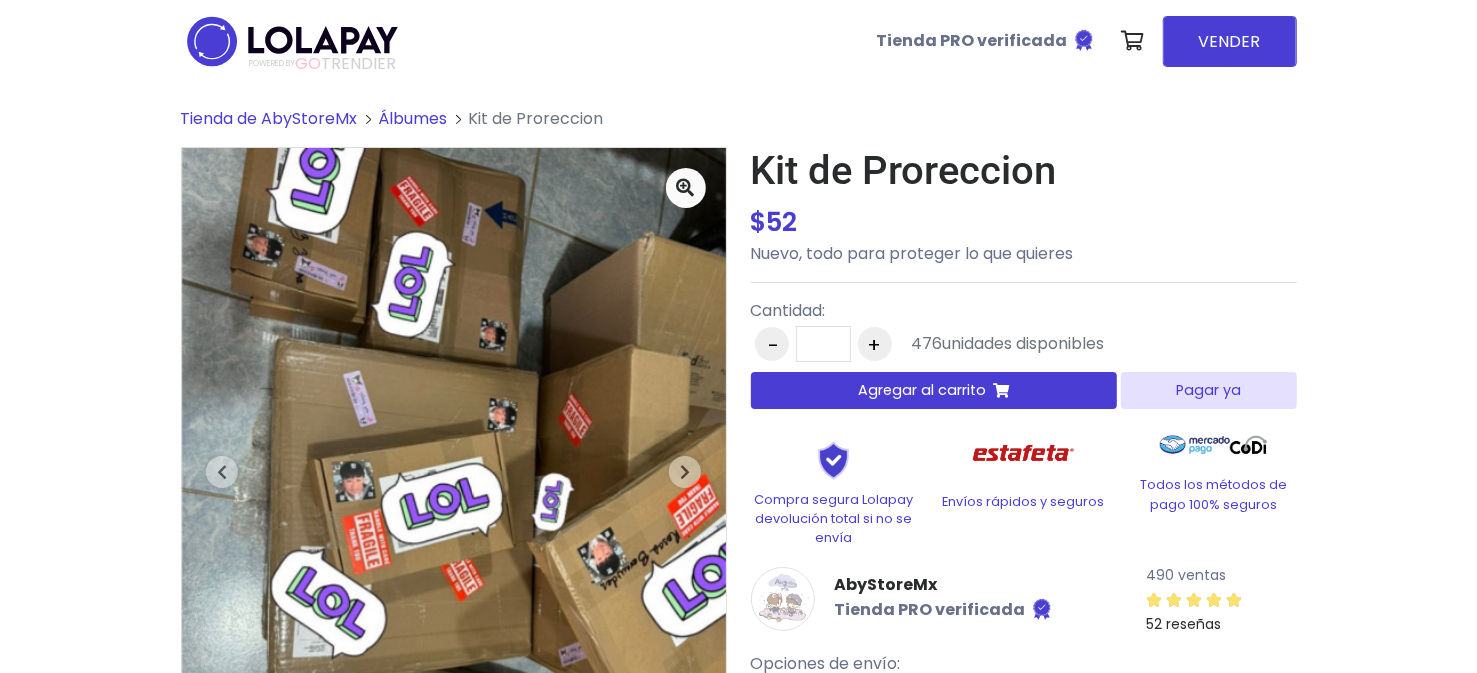 click at bounding box center (1023, 453) 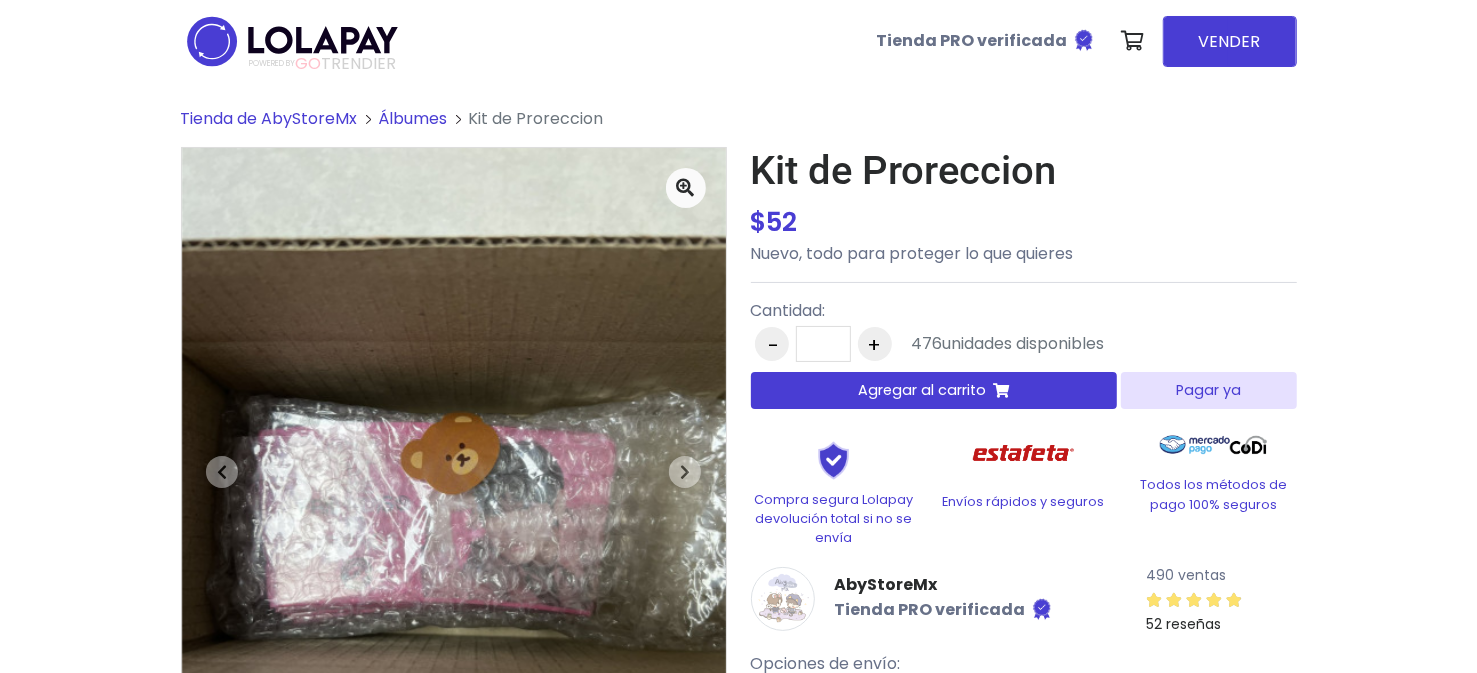 click on "Agregar al carrito" at bounding box center [922, 390] 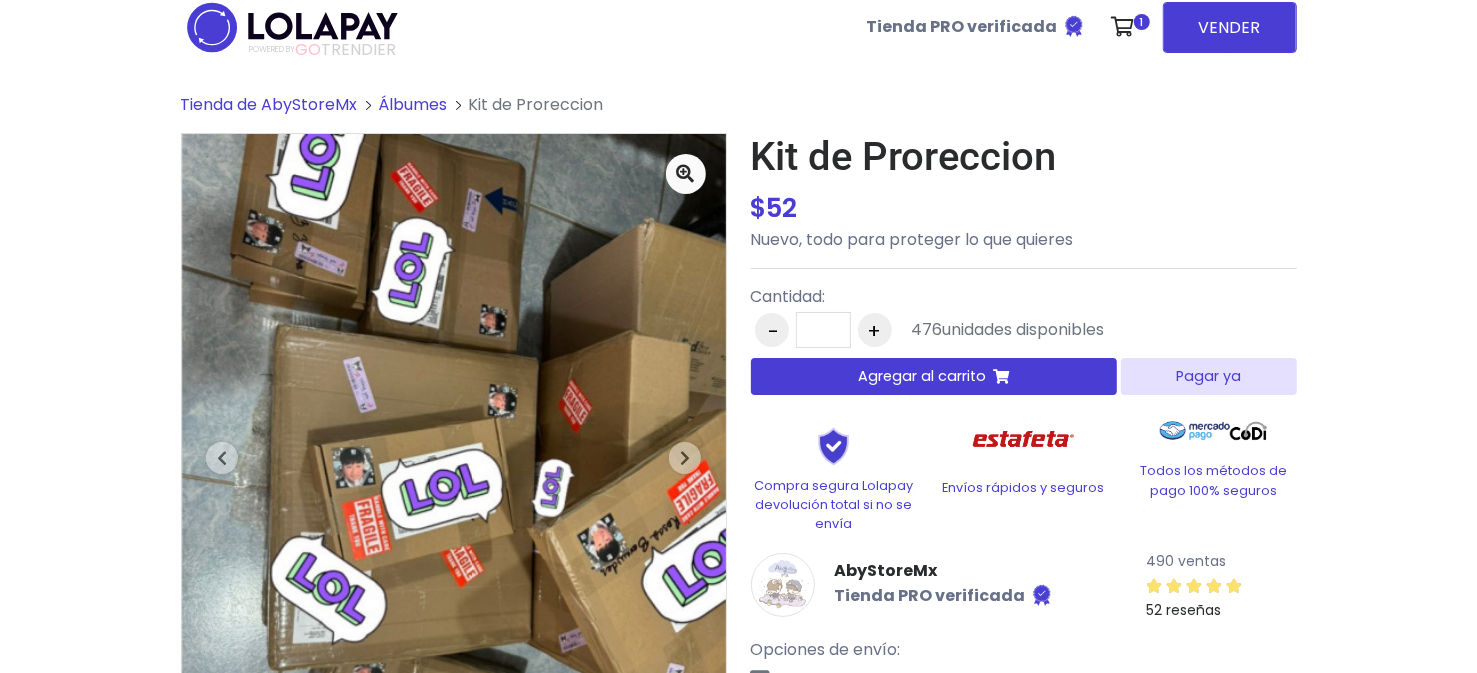 scroll, scrollTop: 0, scrollLeft: 0, axis: both 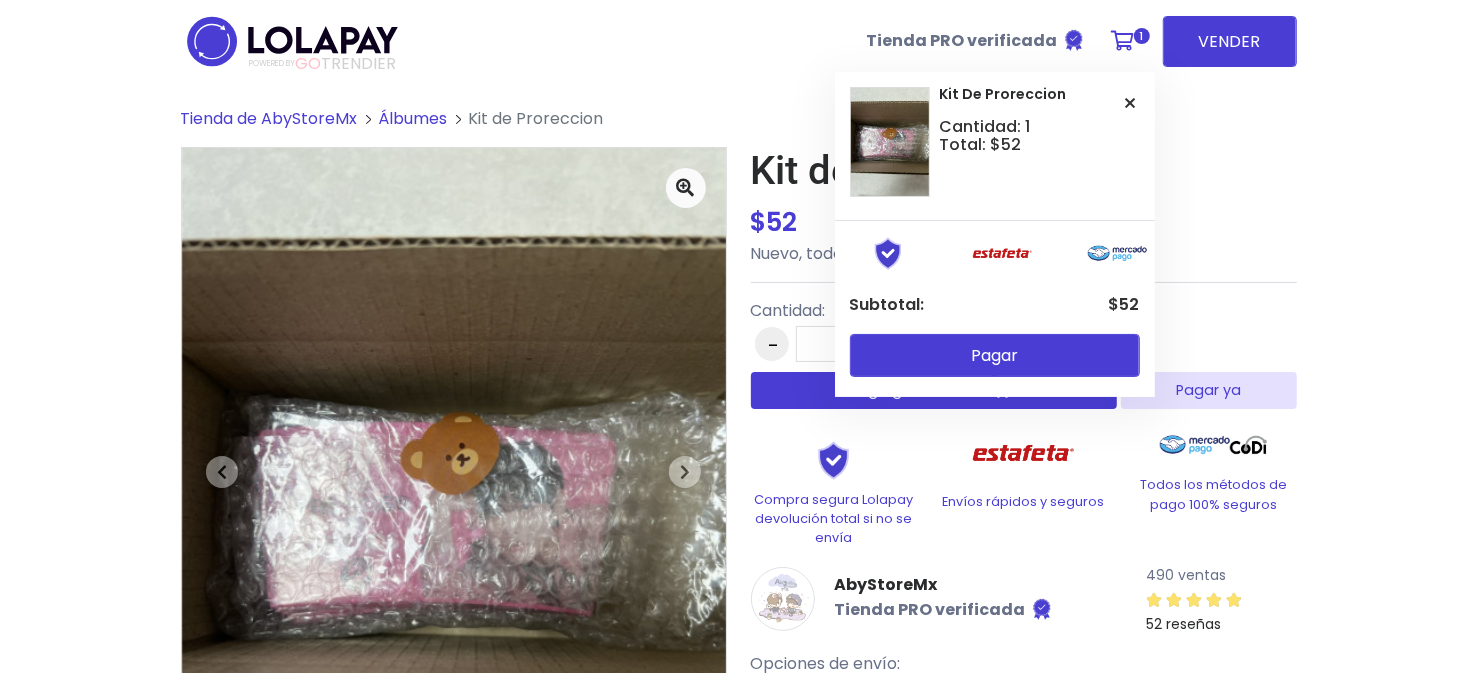 click at bounding box center (1123, 41) 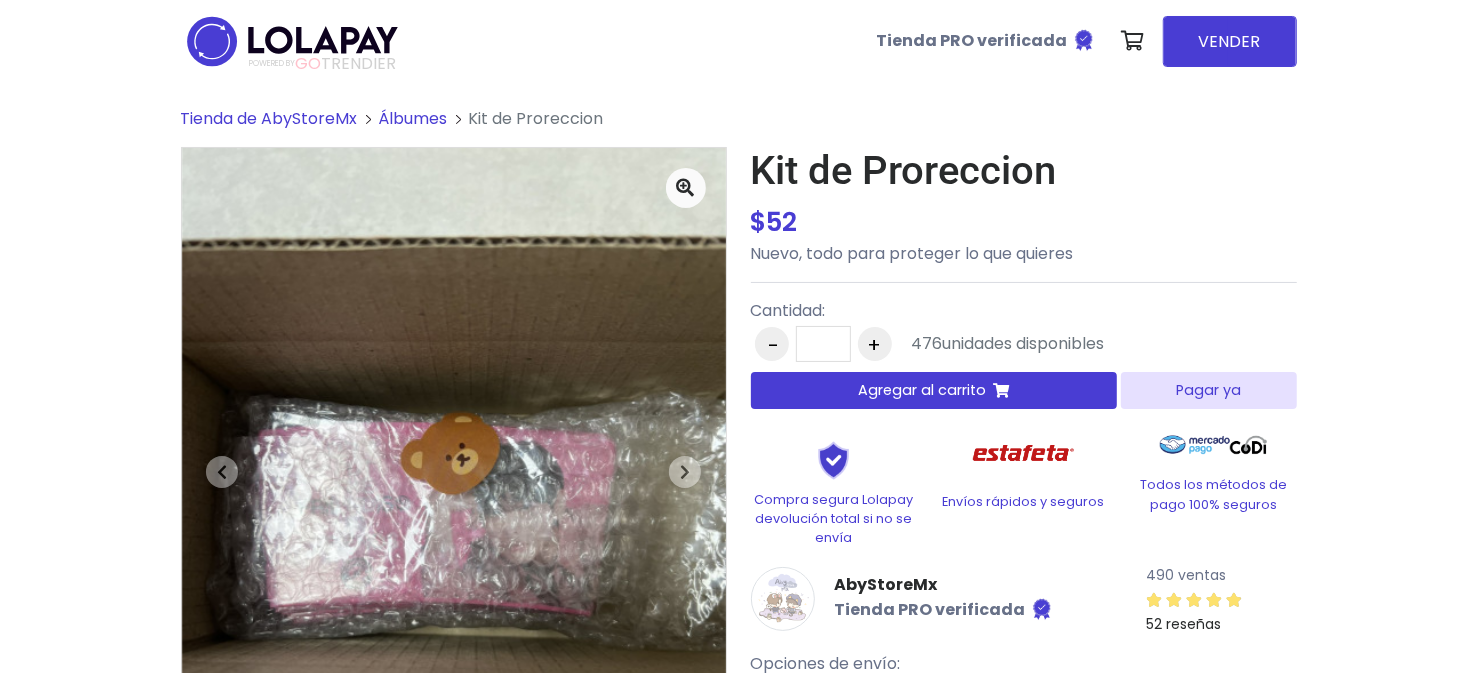 click on "-" at bounding box center (772, 344) 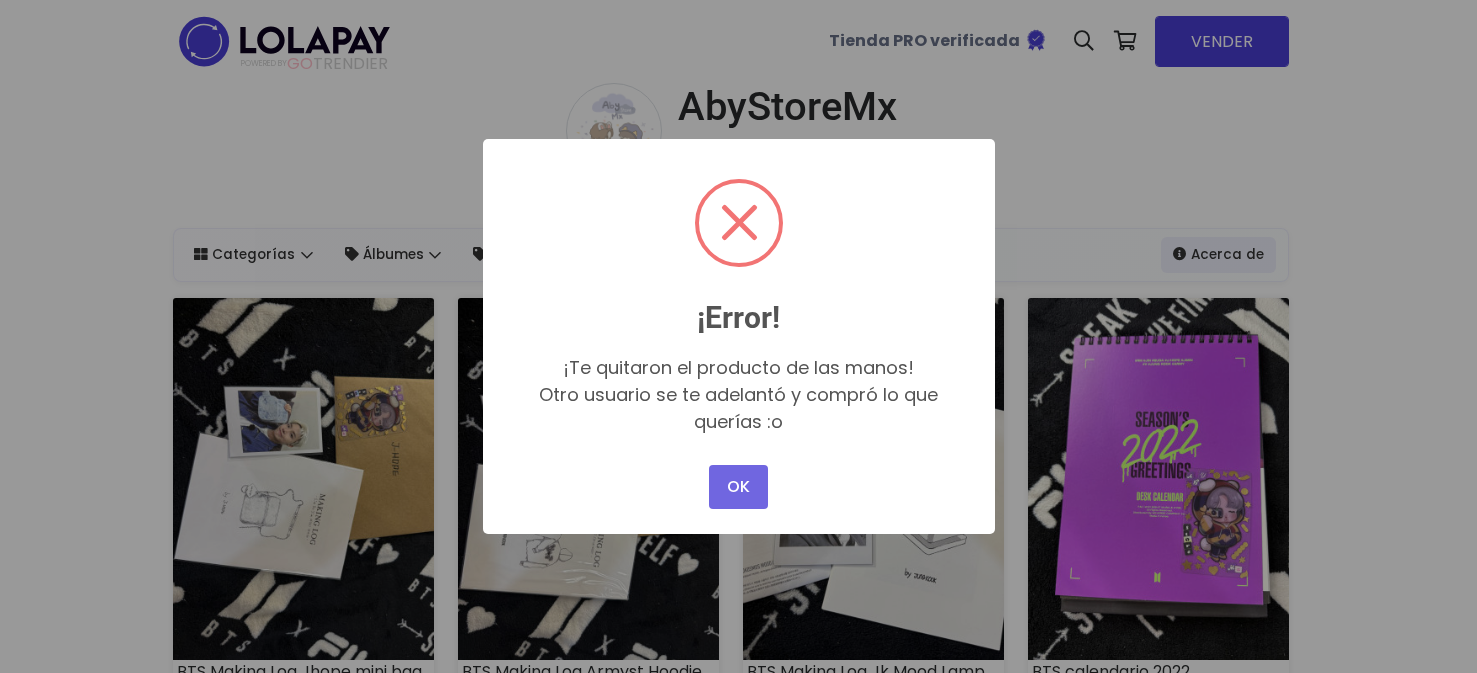 scroll, scrollTop: 0, scrollLeft: 0, axis: both 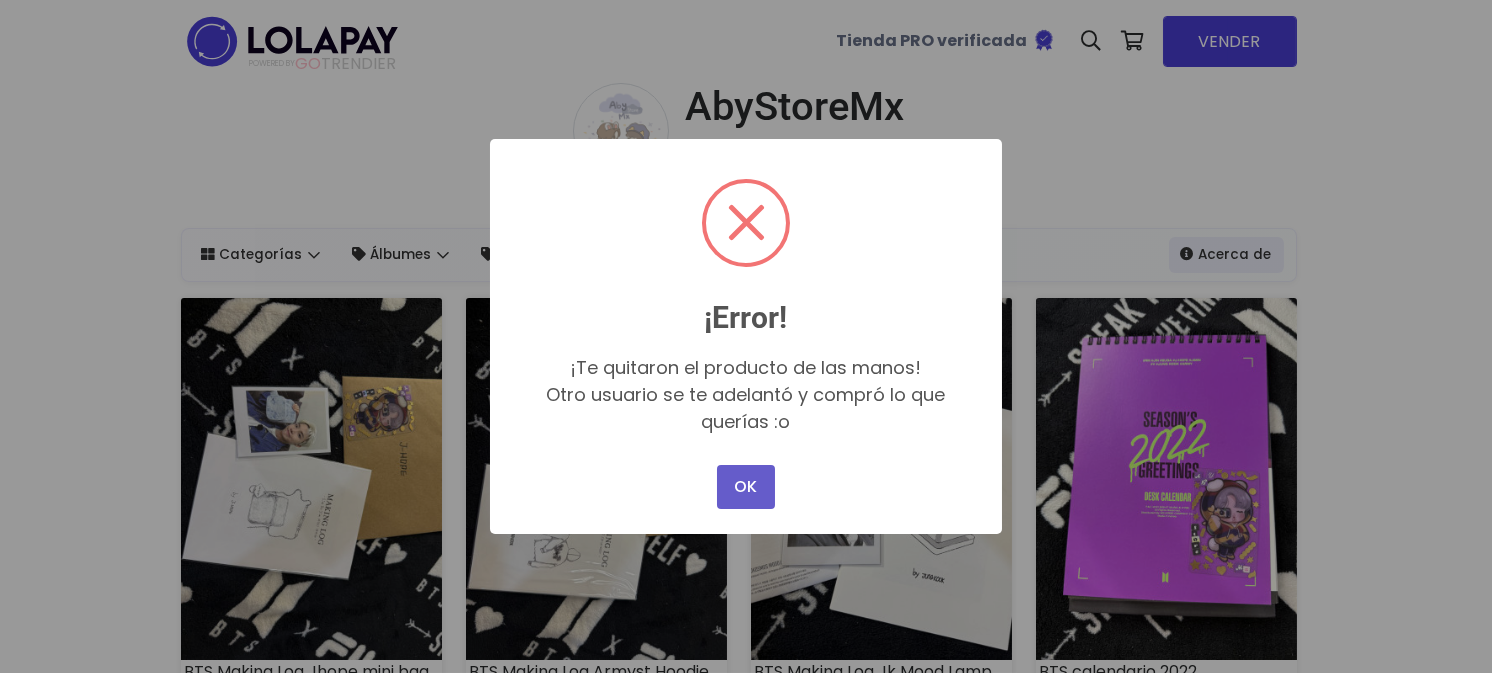 click on "OK" at bounding box center [746, 487] 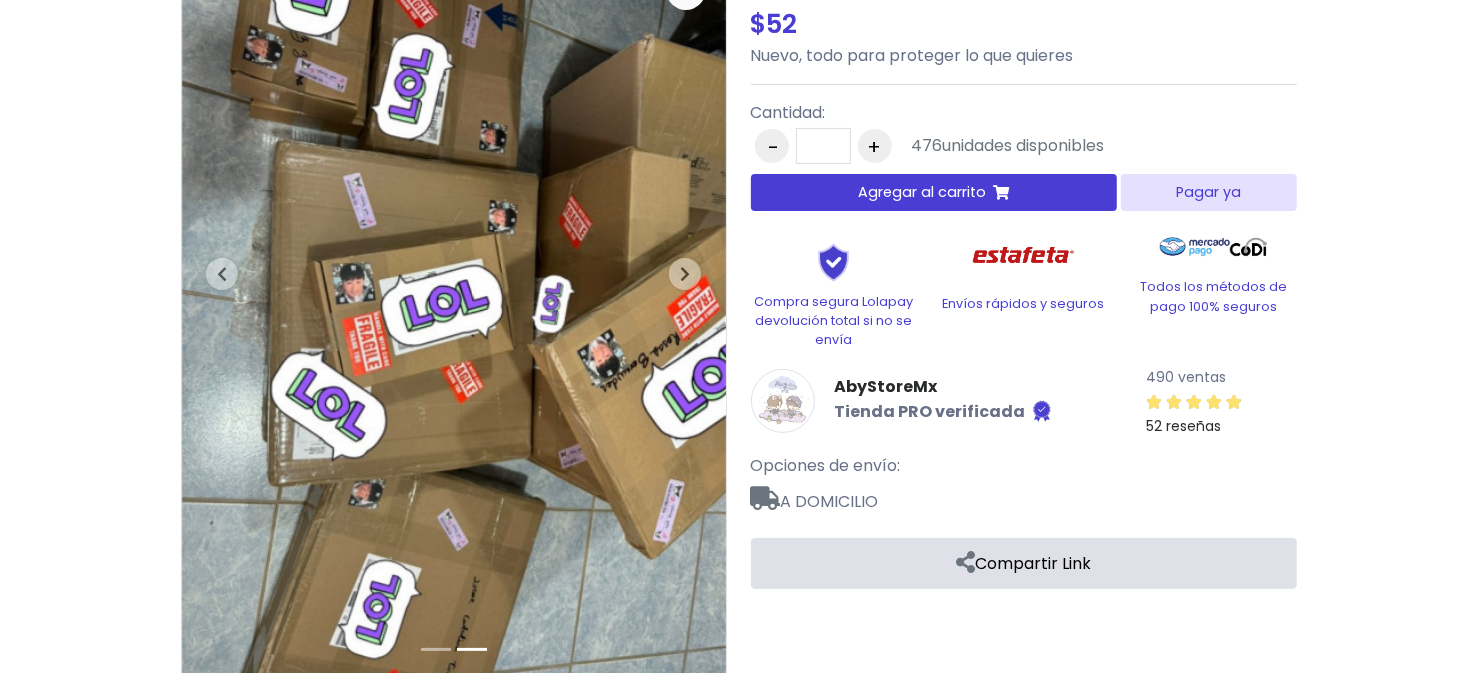 scroll, scrollTop: 199, scrollLeft: 0, axis: vertical 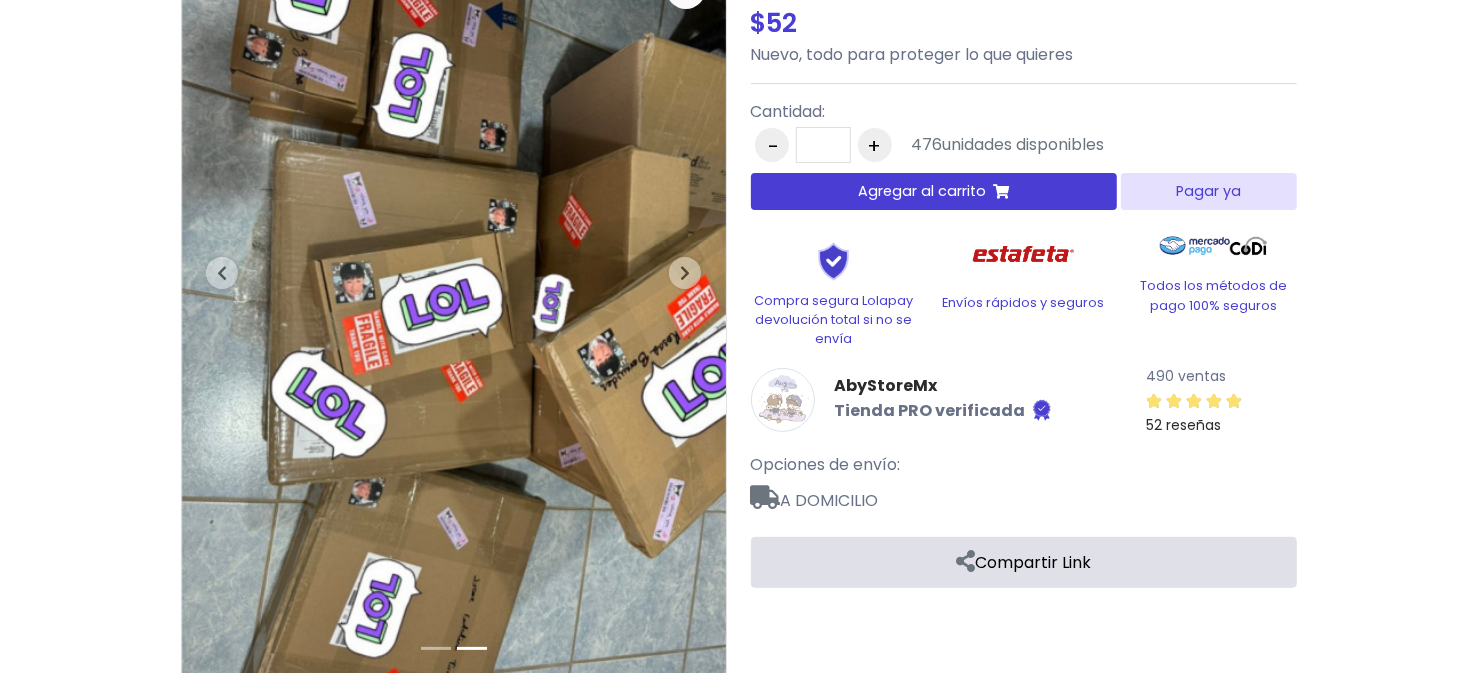 click on "Pagar ya" at bounding box center [1208, 191] 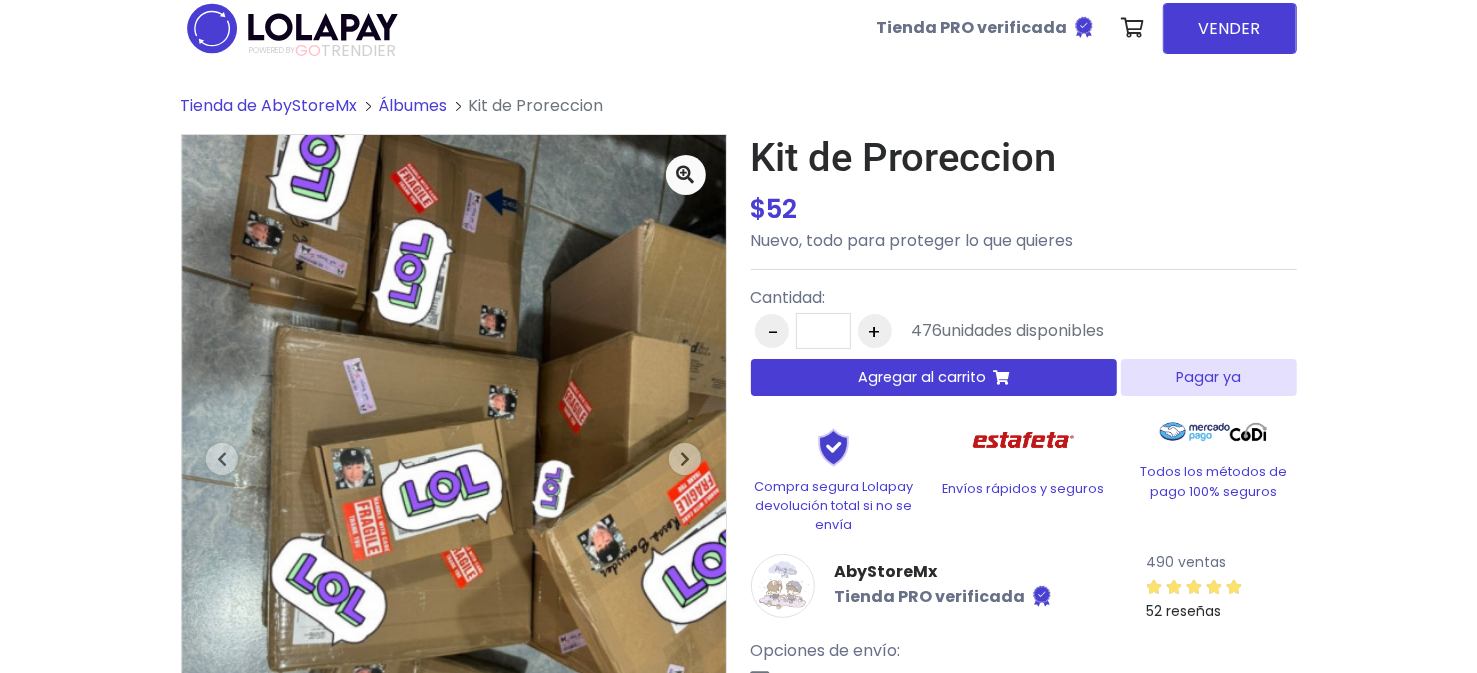 scroll, scrollTop: 11, scrollLeft: 0, axis: vertical 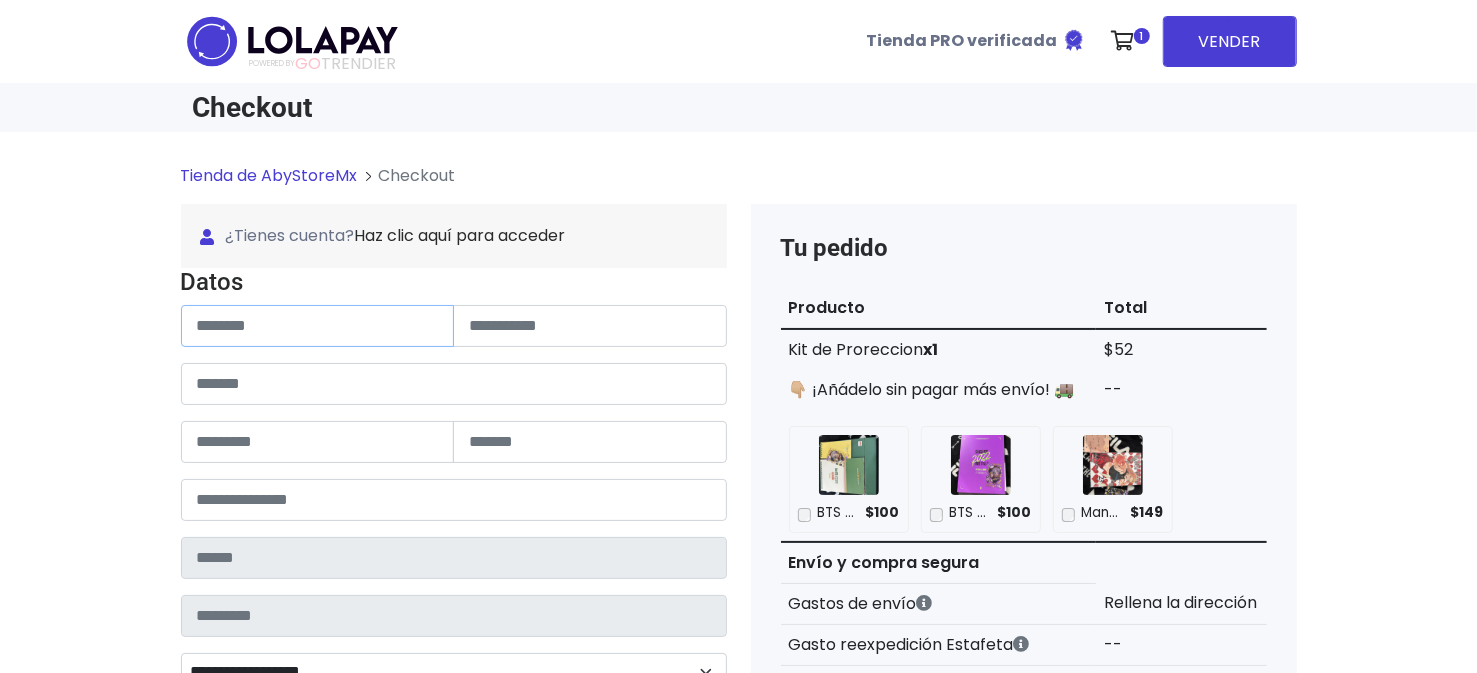 click at bounding box center (318, 326) 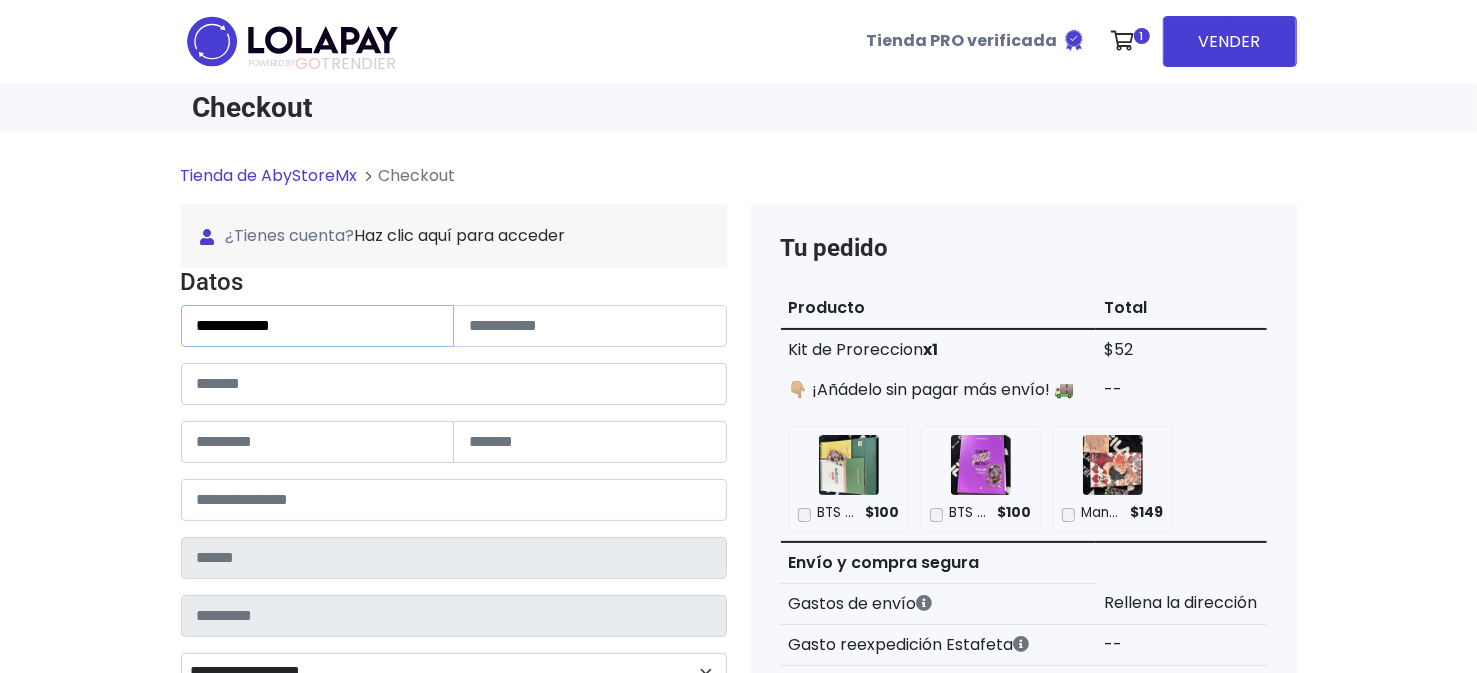 type on "**********" 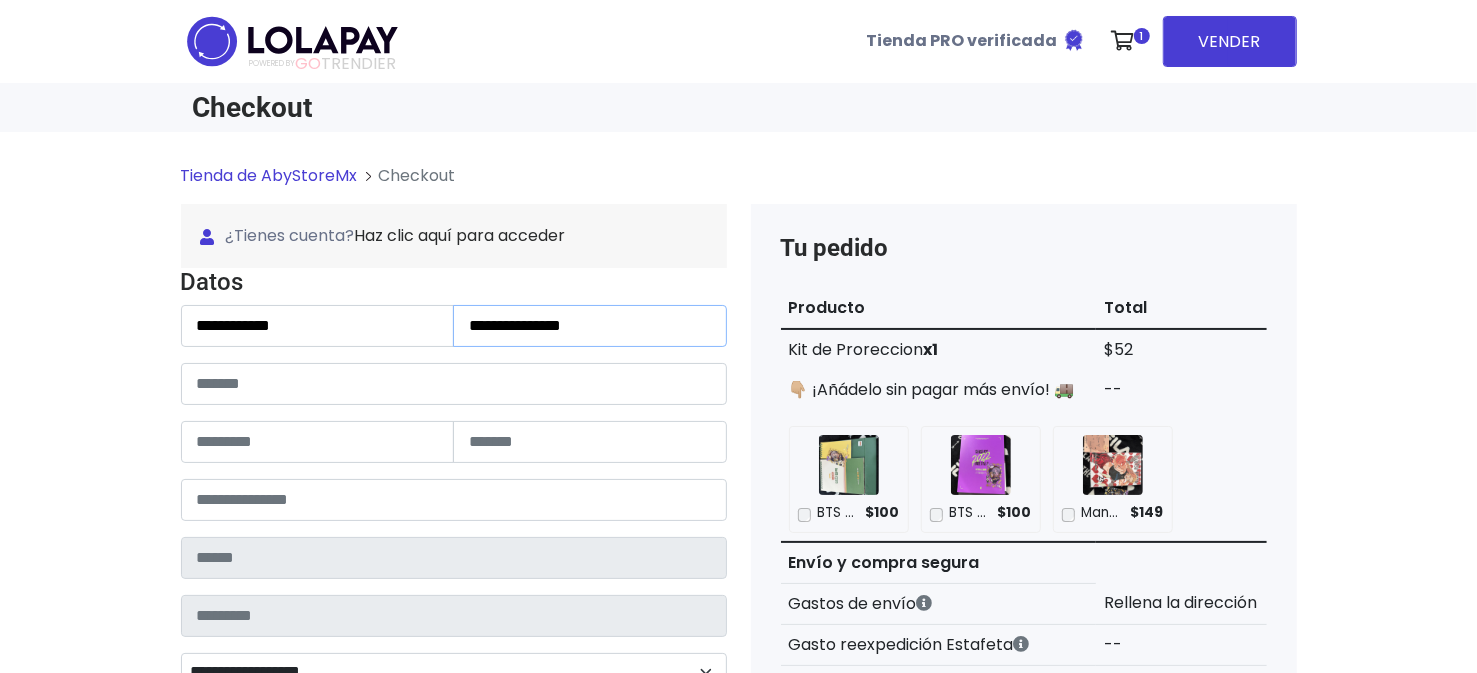 type on "**********" 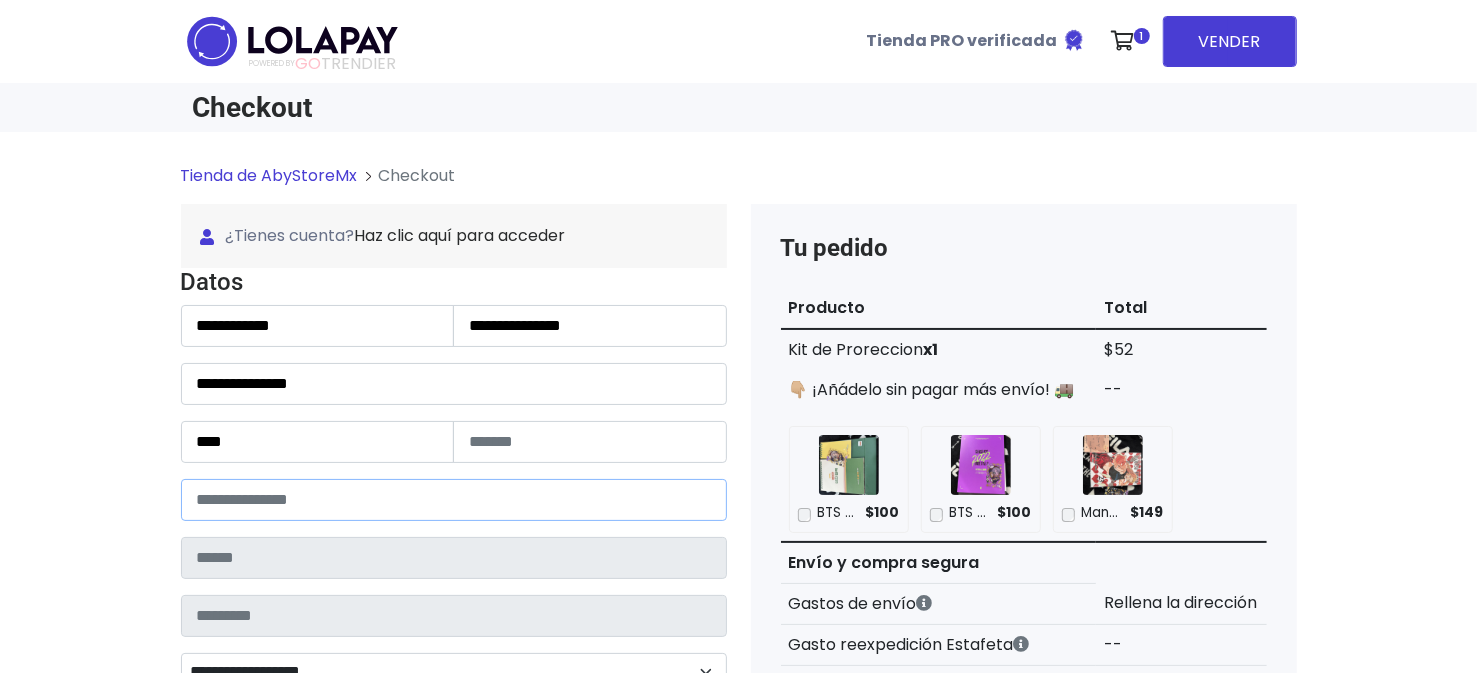 type on "**********" 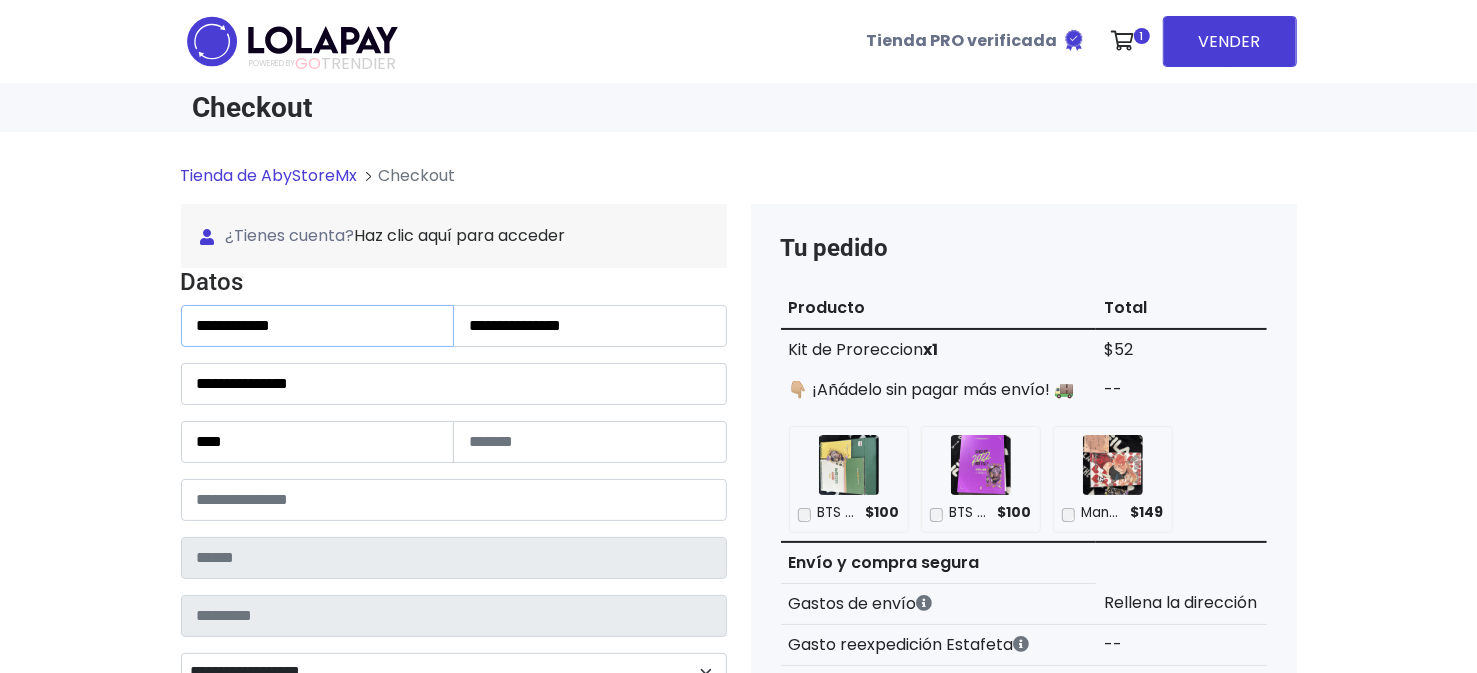type on "*******" 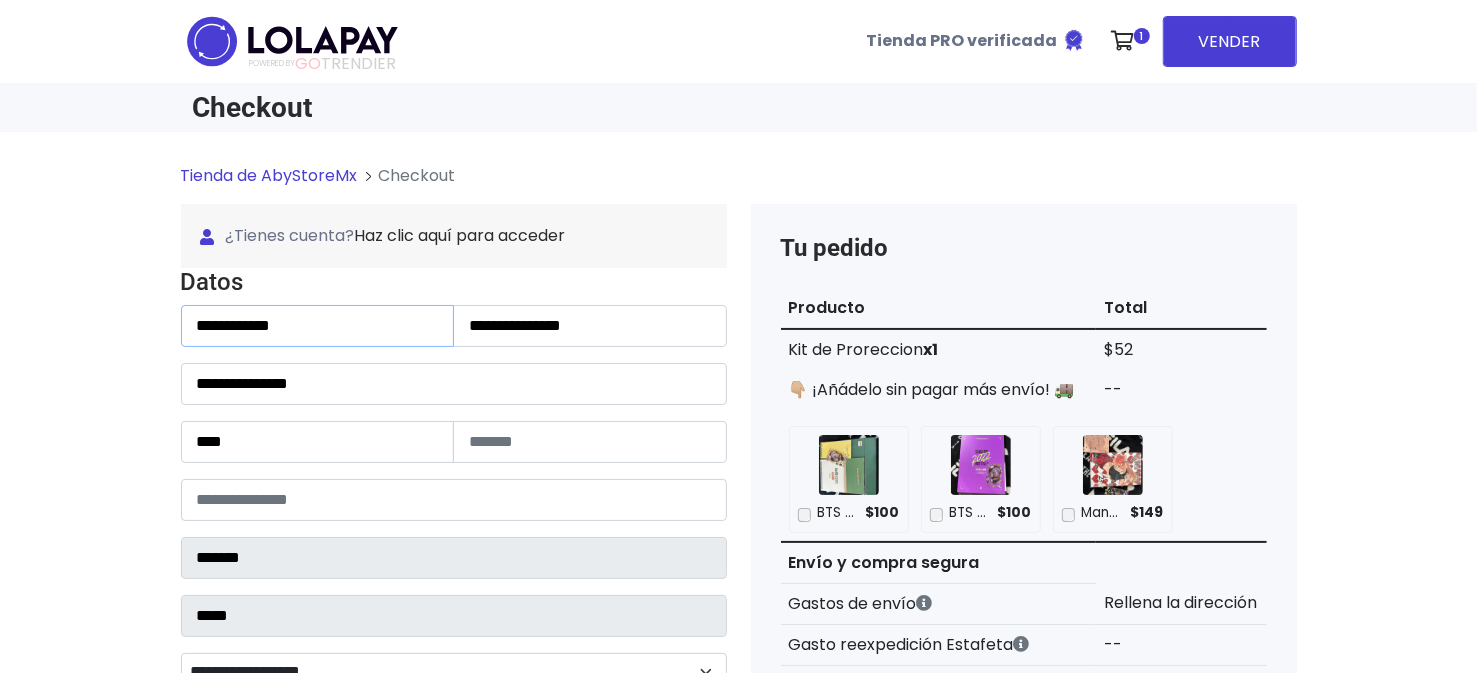 select 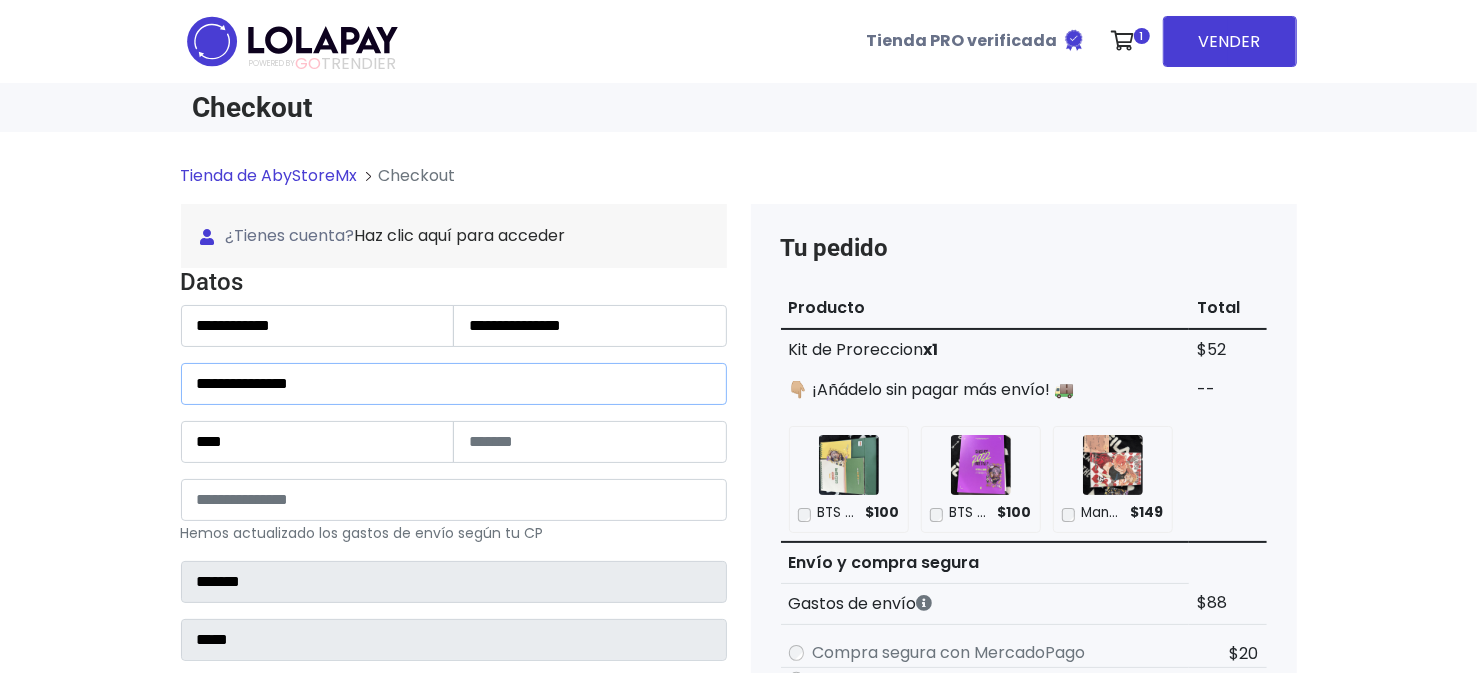 click on "**********" at bounding box center [454, 384] 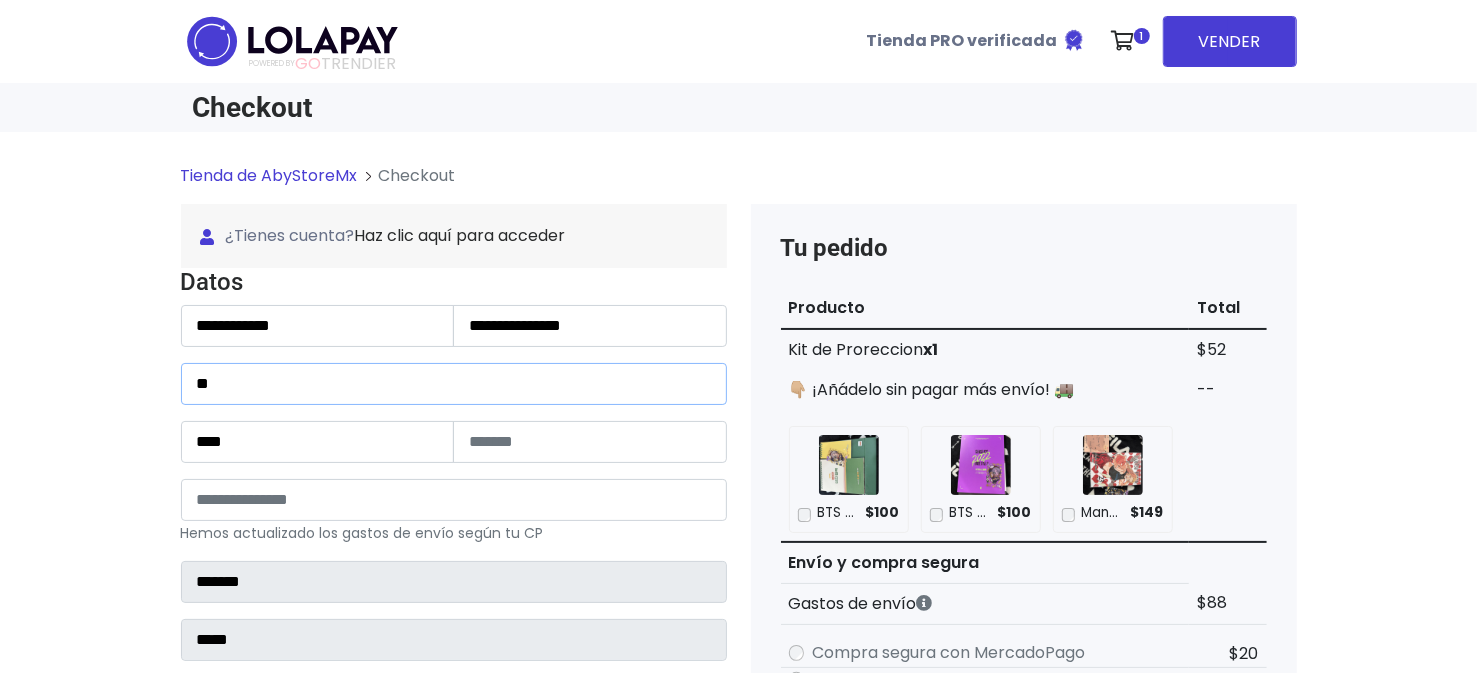 type on "*" 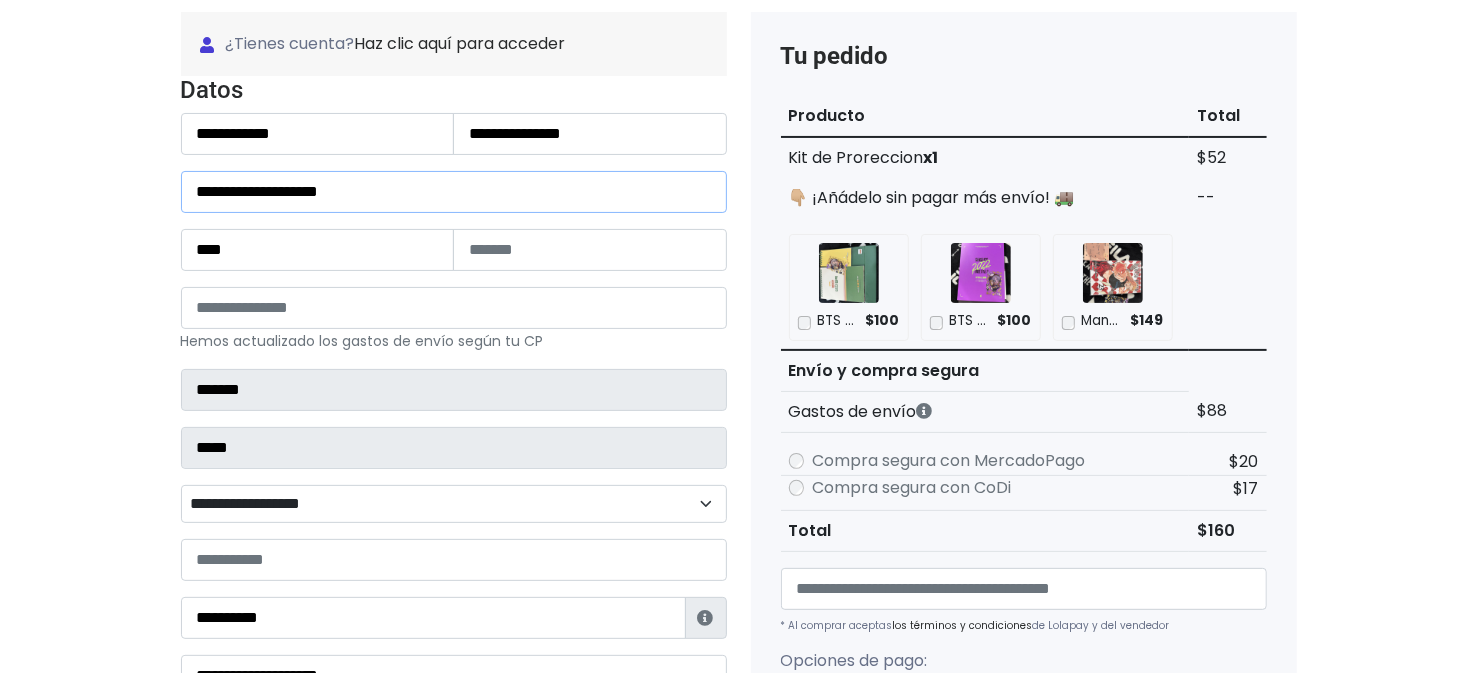 scroll, scrollTop: 199, scrollLeft: 0, axis: vertical 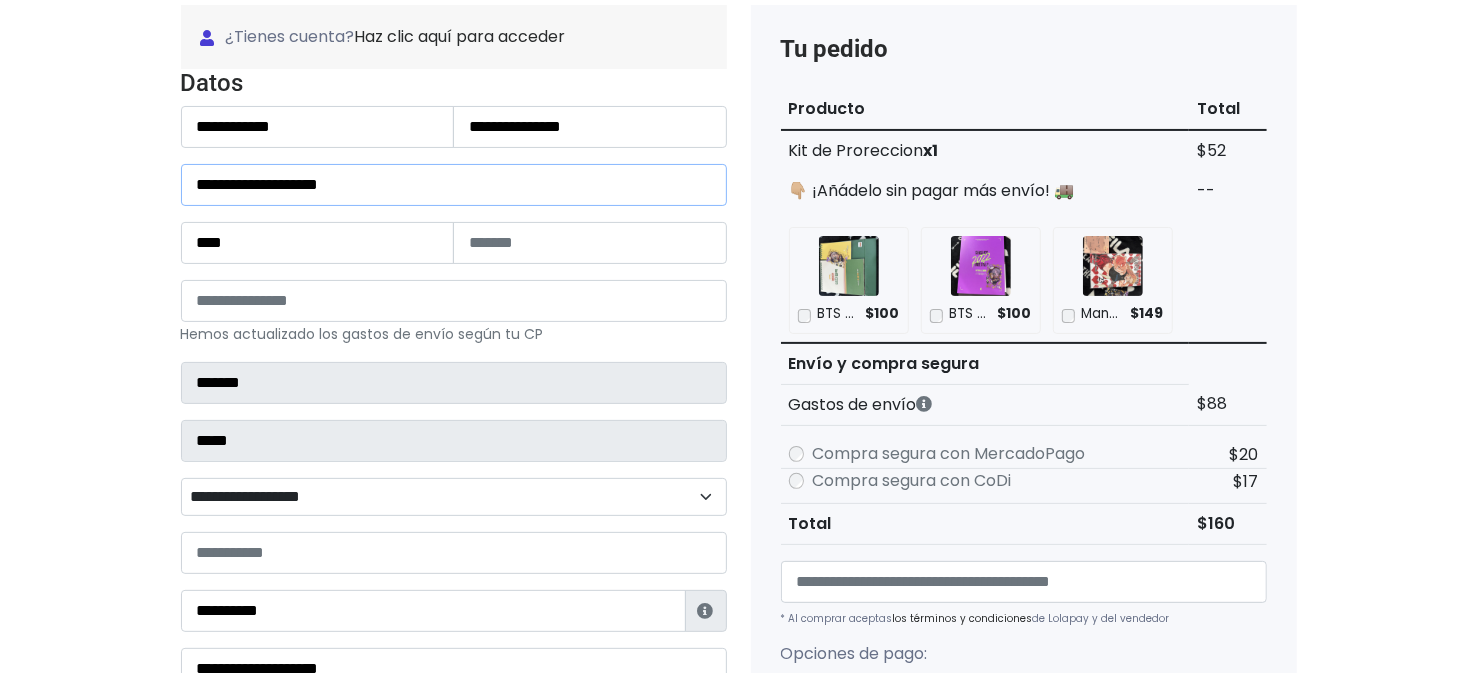 type on "**********" 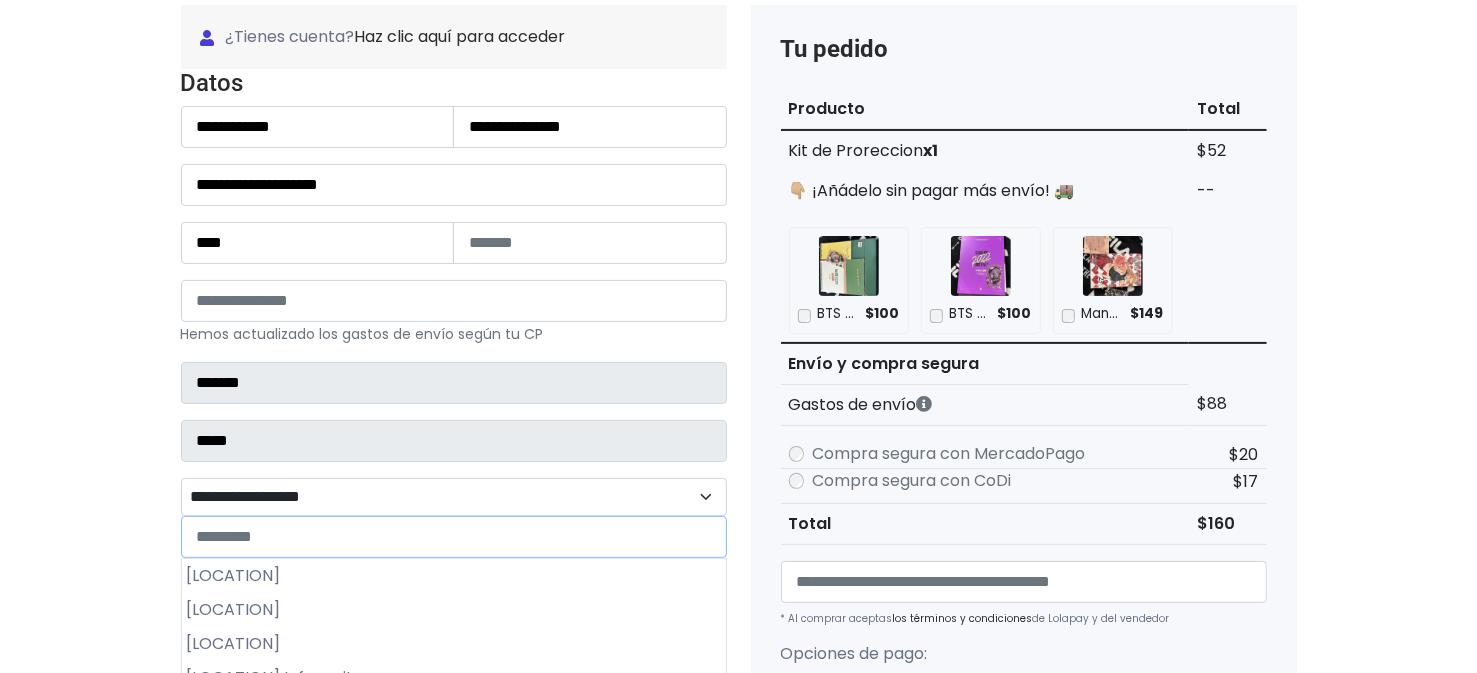 click on "**********" at bounding box center (454, 497) 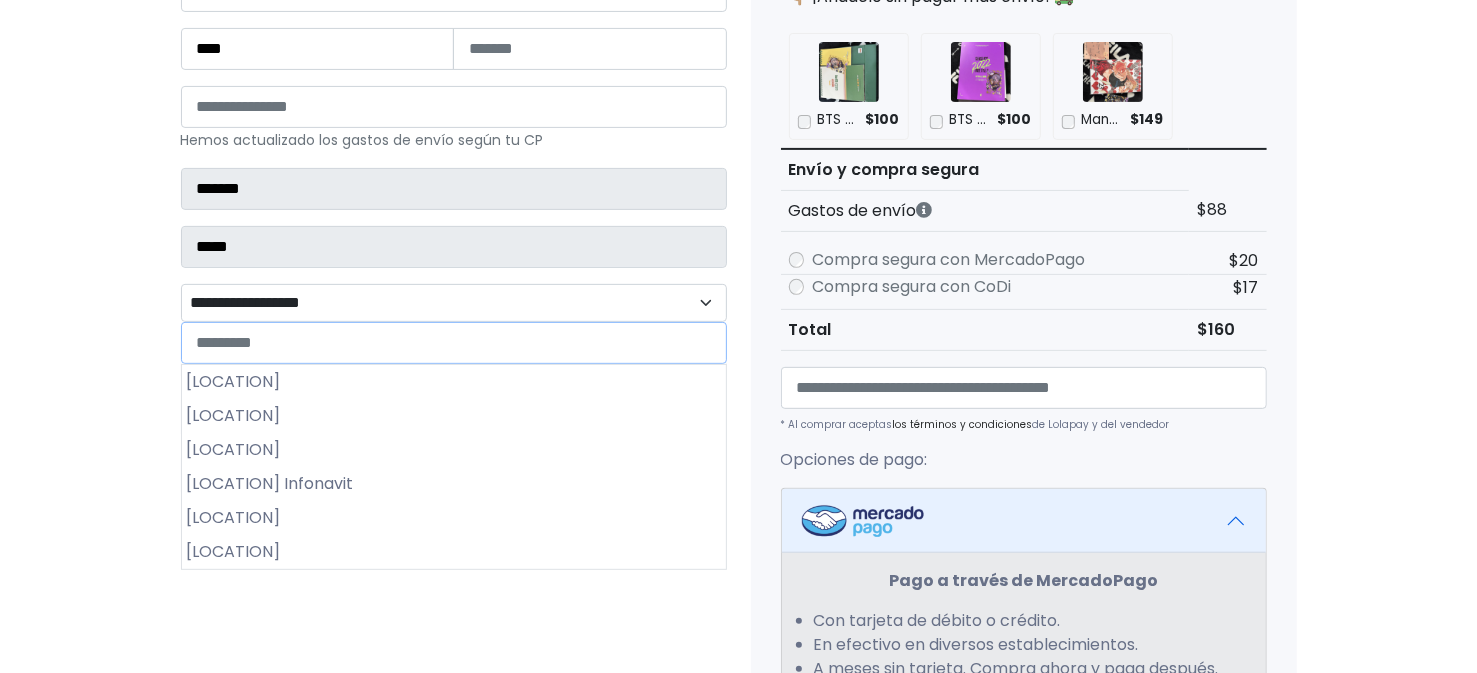 scroll, scrollTop: 400, scrollLeft: 0, axis: vertical 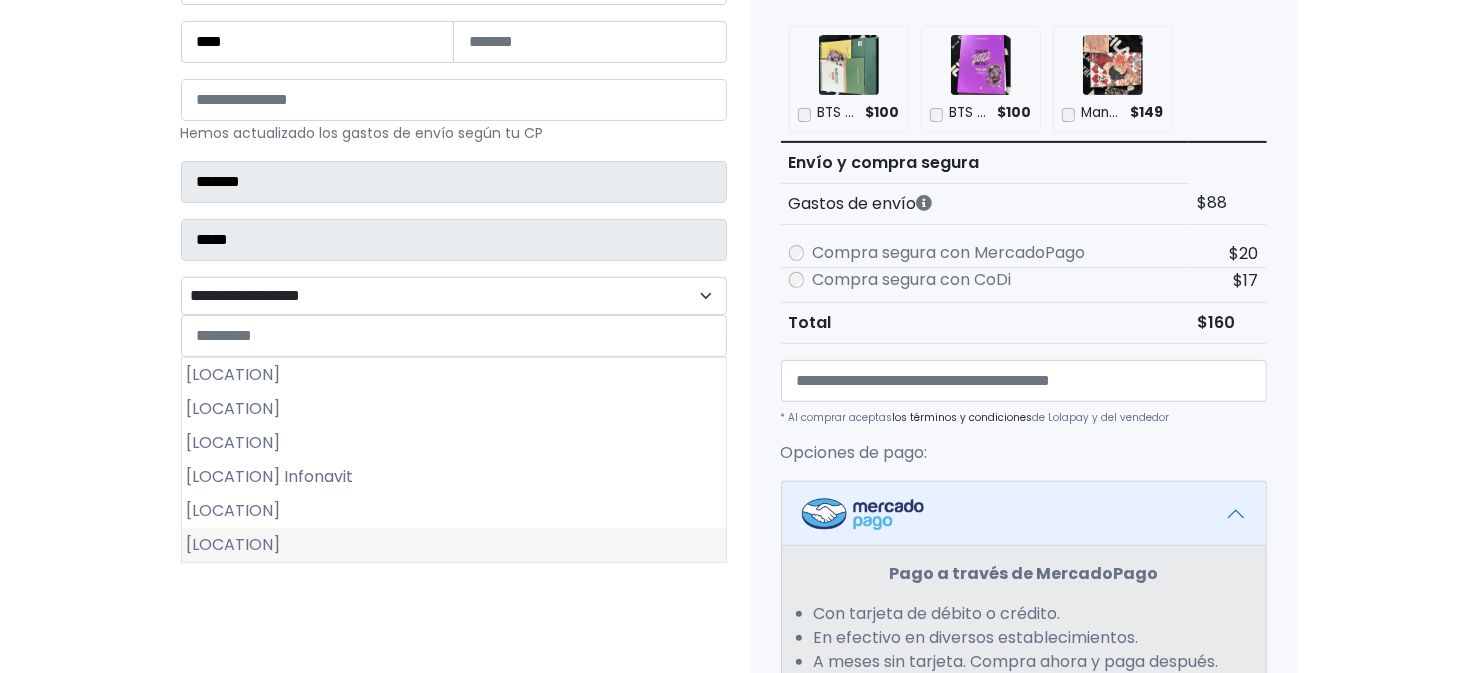 click on "Tepeka" at bounding box center [454, 545] 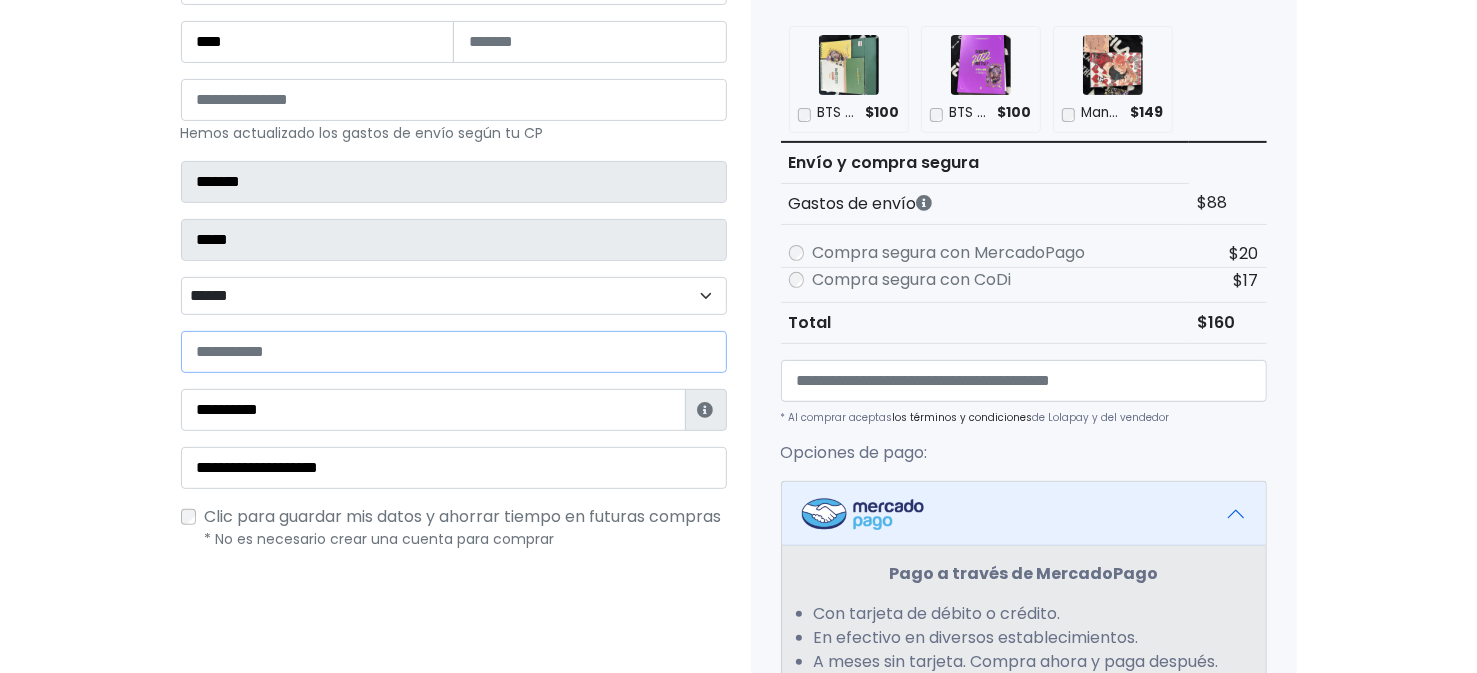 click at bounding box center (454, 352) 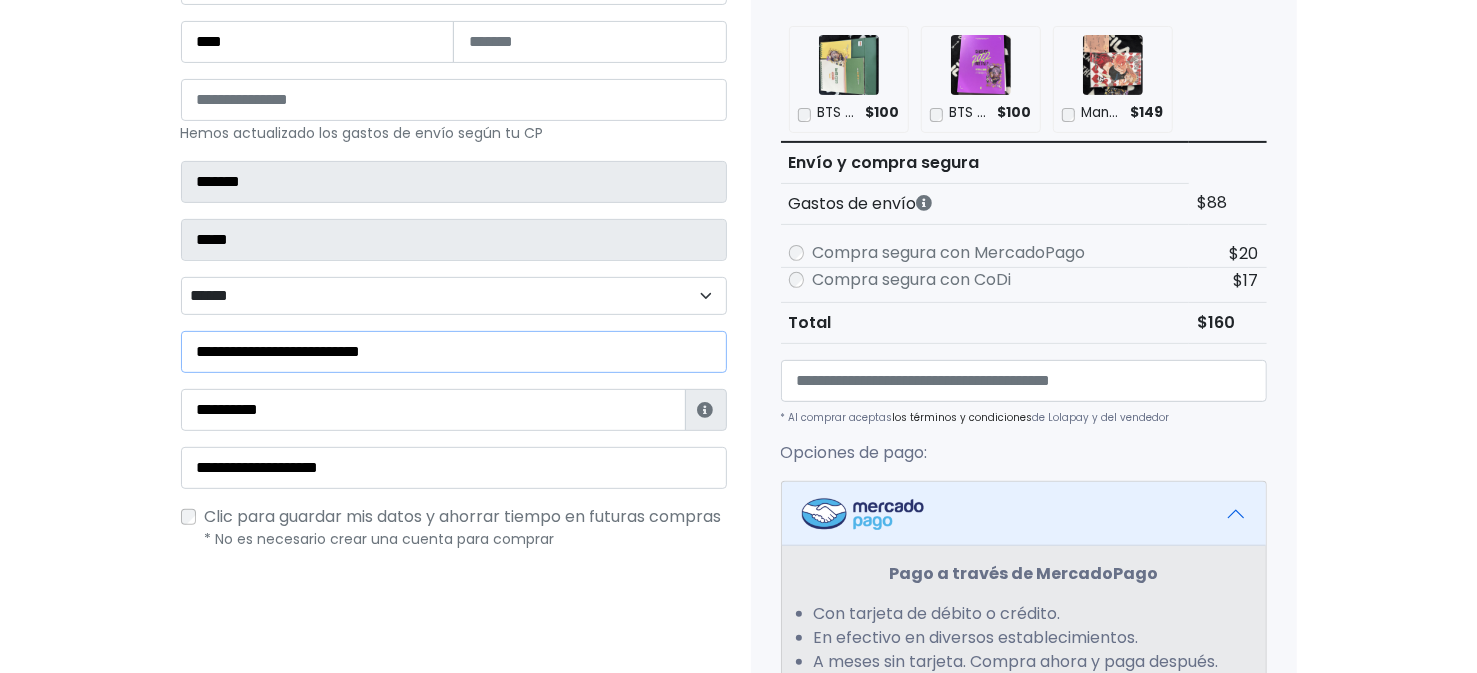 type on "**********" 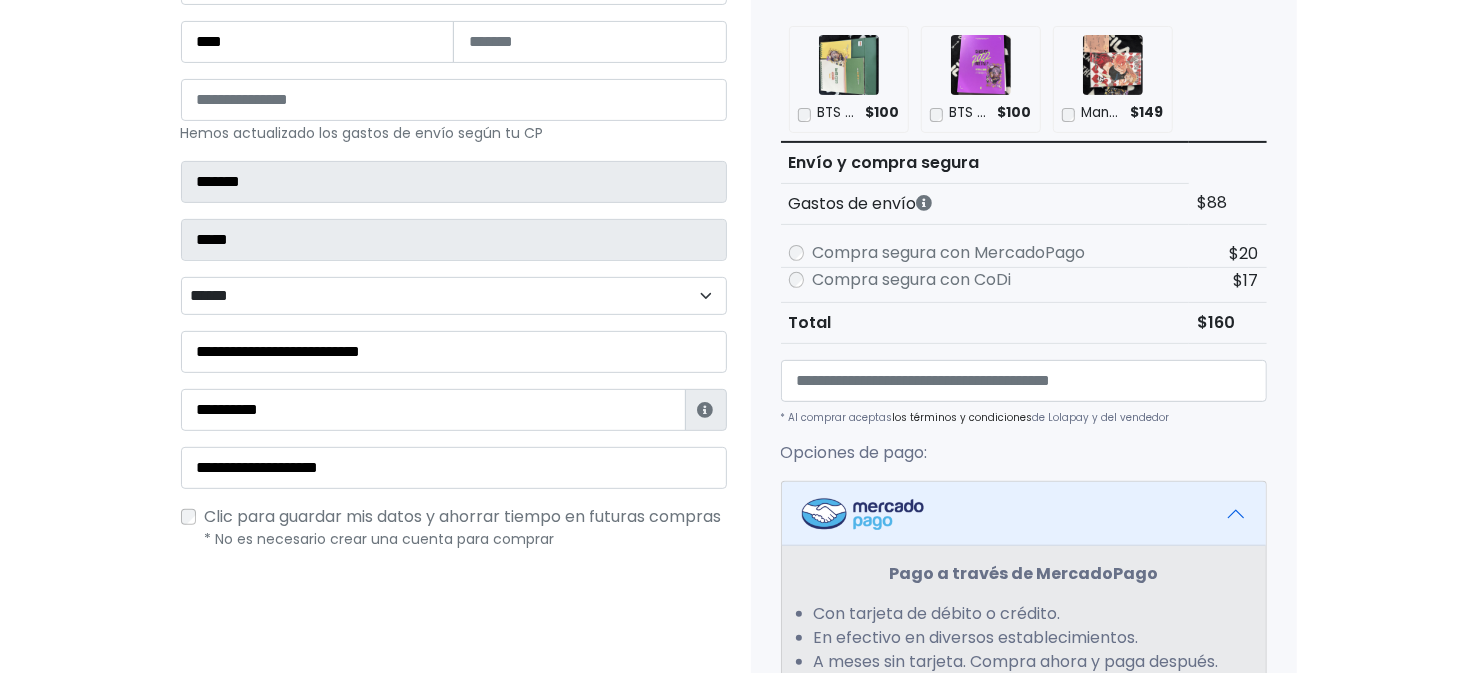 click on "Tienda de AbyStoreMx
Checkout
¿Tienes cuenta?
Haz clic aquí para acceder
¿Olvidaste tu contraseña? Entrar" at bounding box center (738, 458) 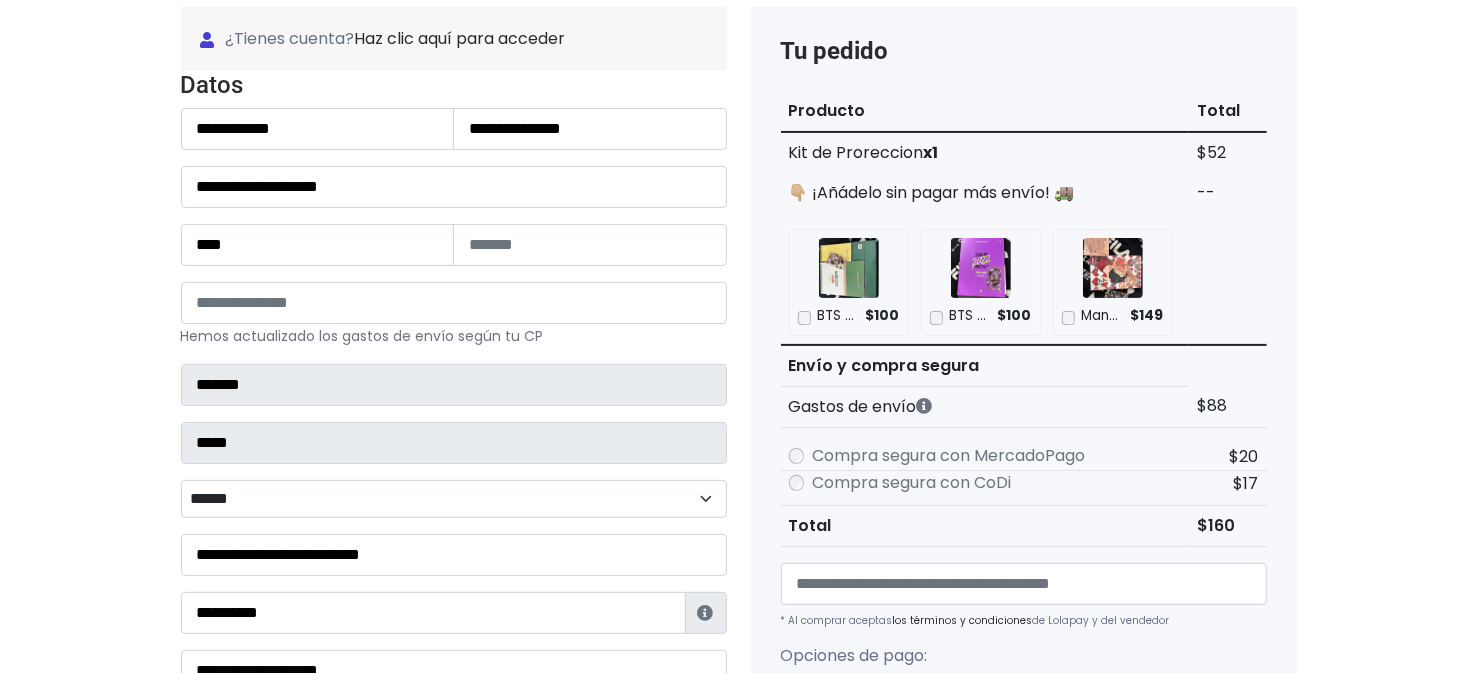 scroll, scrollTop: 199, scrollLeft: 0, axis: vertical 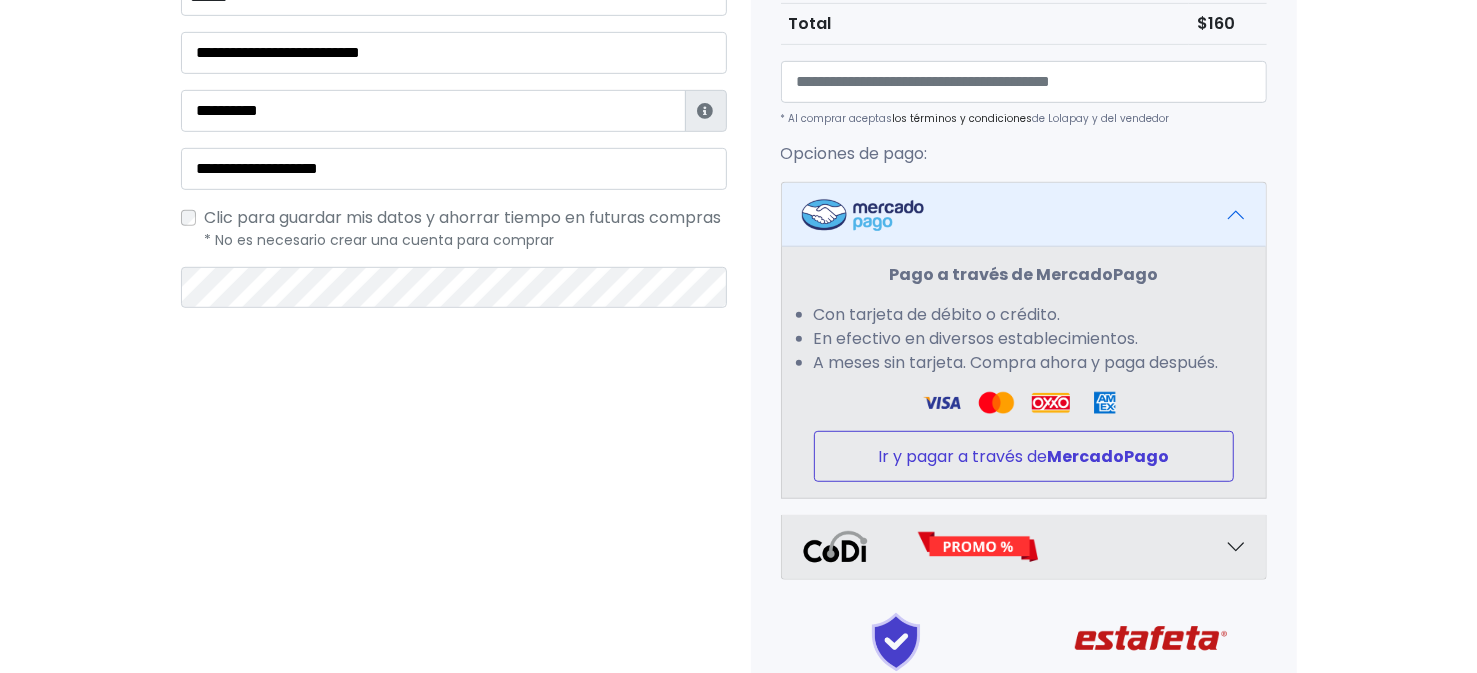 click on "Ir y pagar a través de  MercadoPago" at bounding box center (1024, 456) 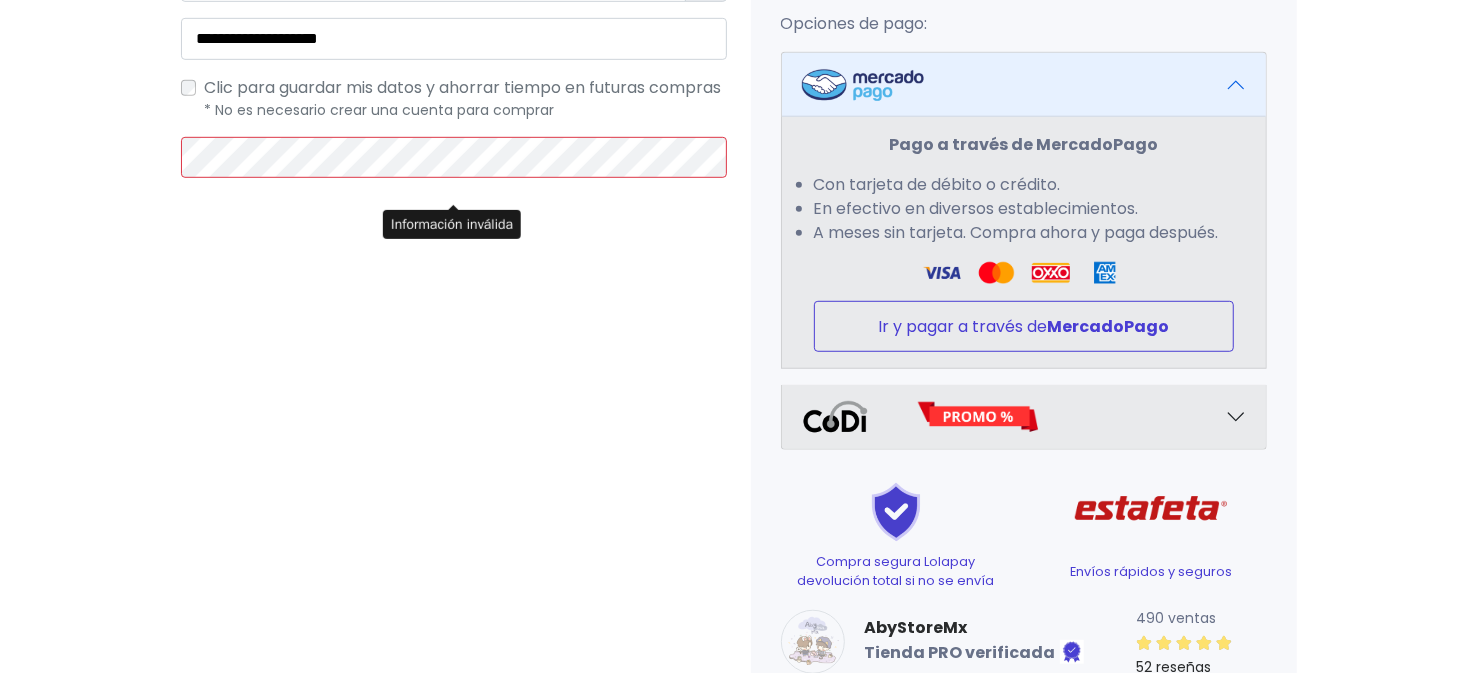 scroll, scrollTop: 884, scrollLeft: 0, axis: vertical 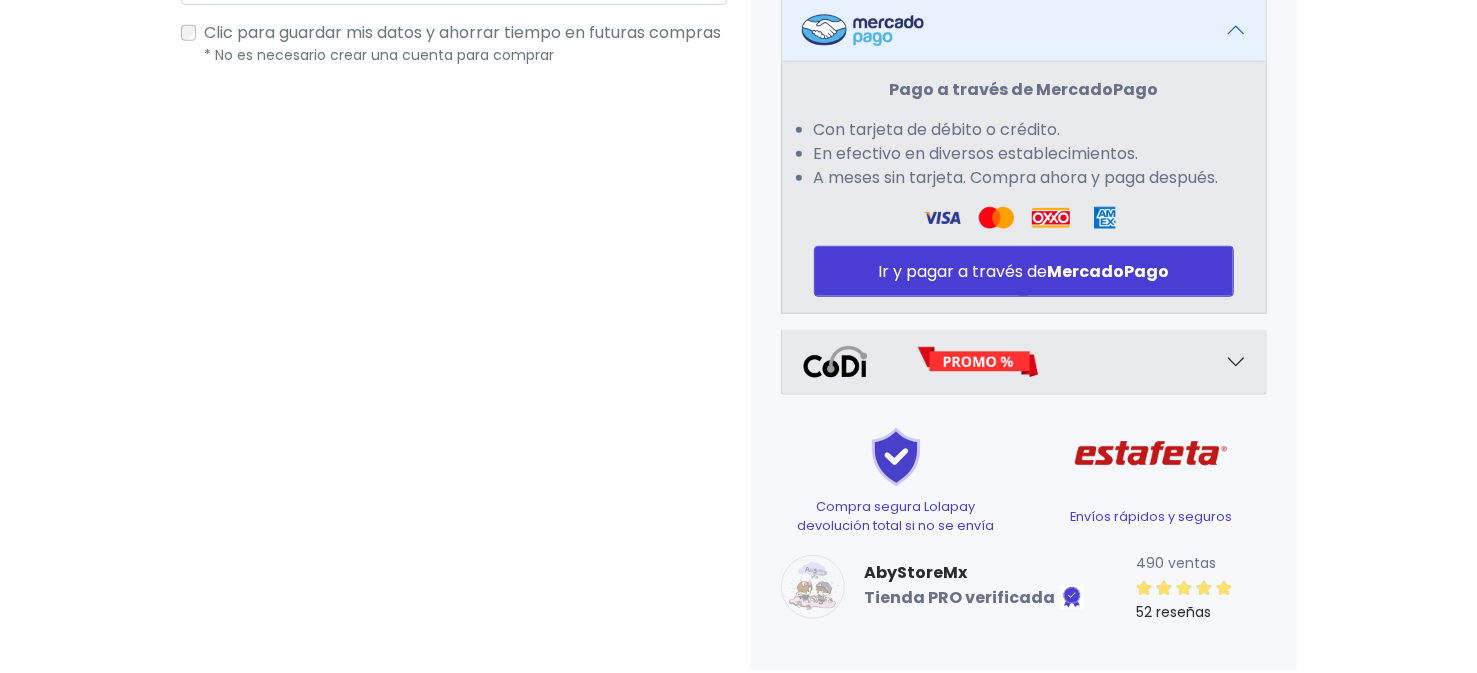 click on "Ir y pagar a través de  MercadoPago" at bounding box center (1024, 271) 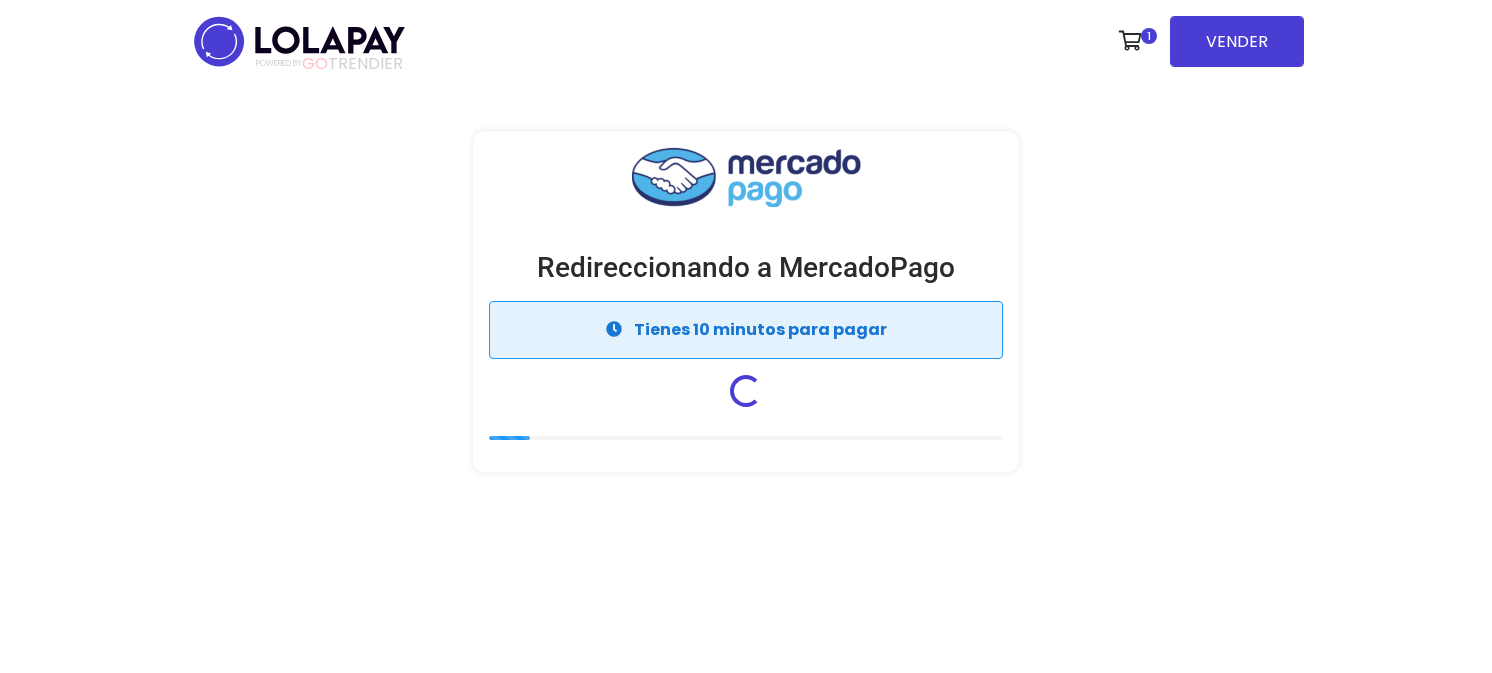 scroll, scrollTop: 0, scrollLeft: 0, axis: both 